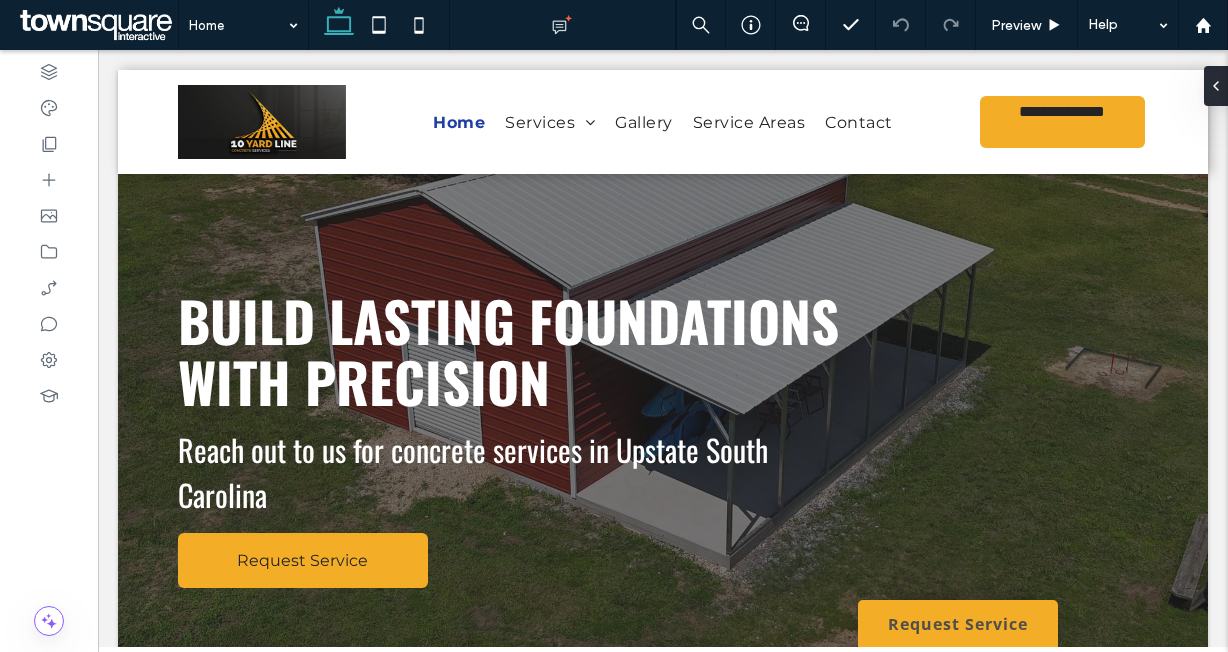 scroll, scrollTop: 3152, scrollLeft: 0, axis: vertical 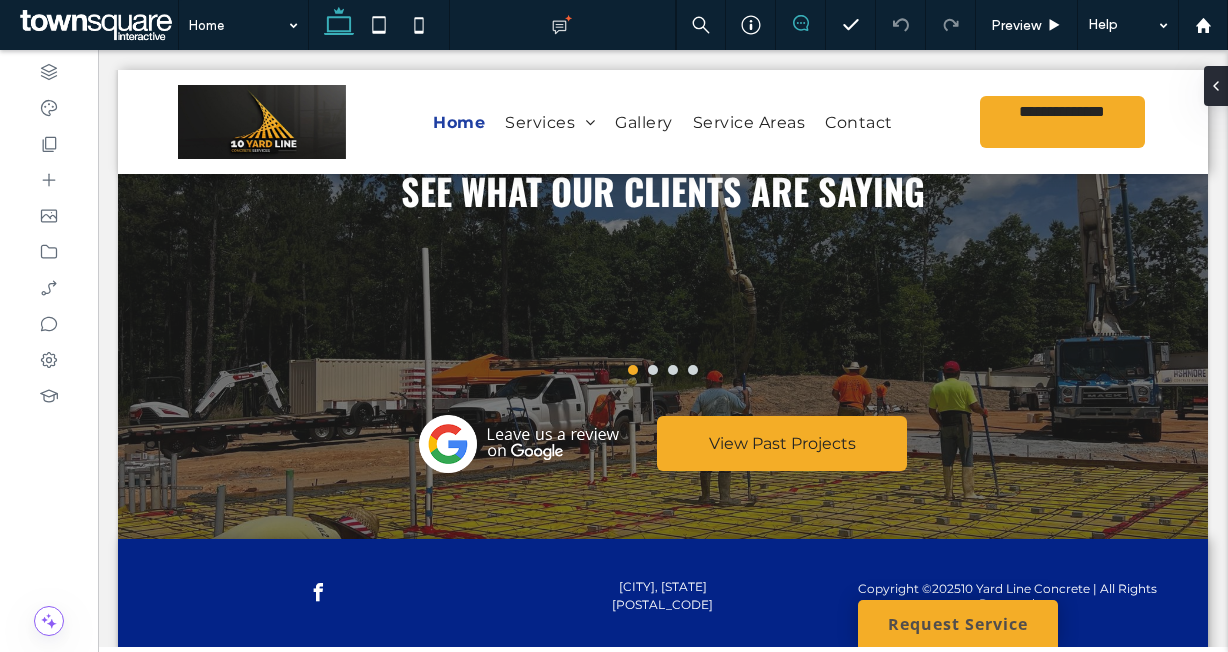 click 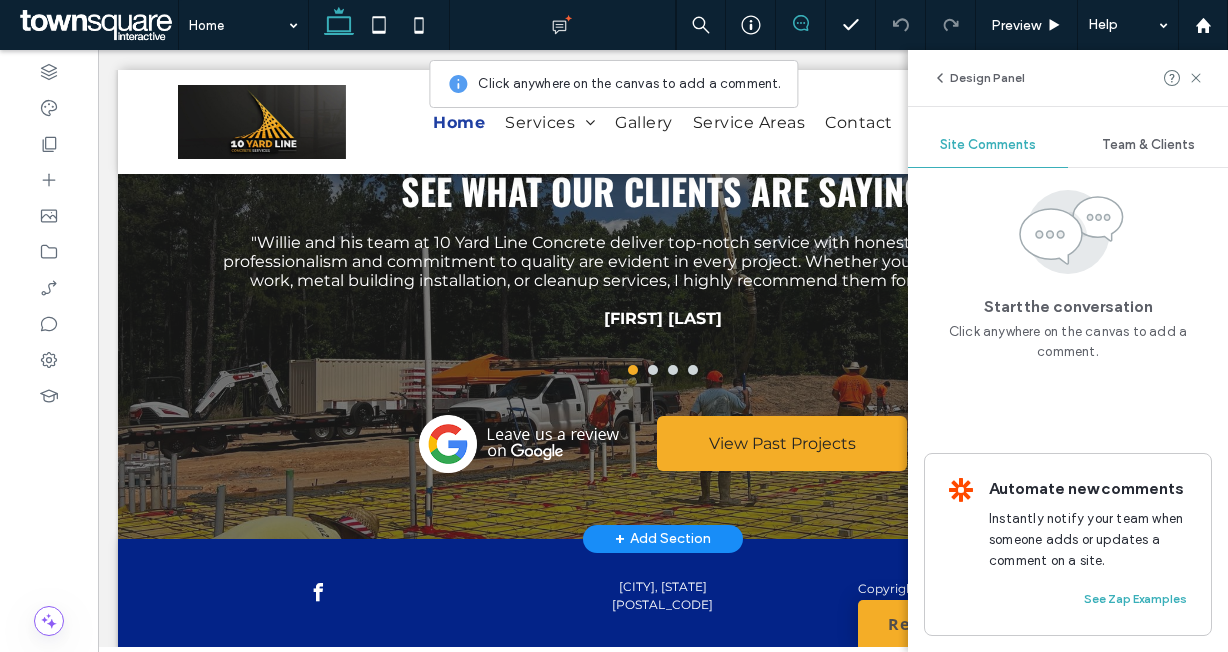 scroll, scrollTop: 3152, scrollLeft: 0, axis: vertical 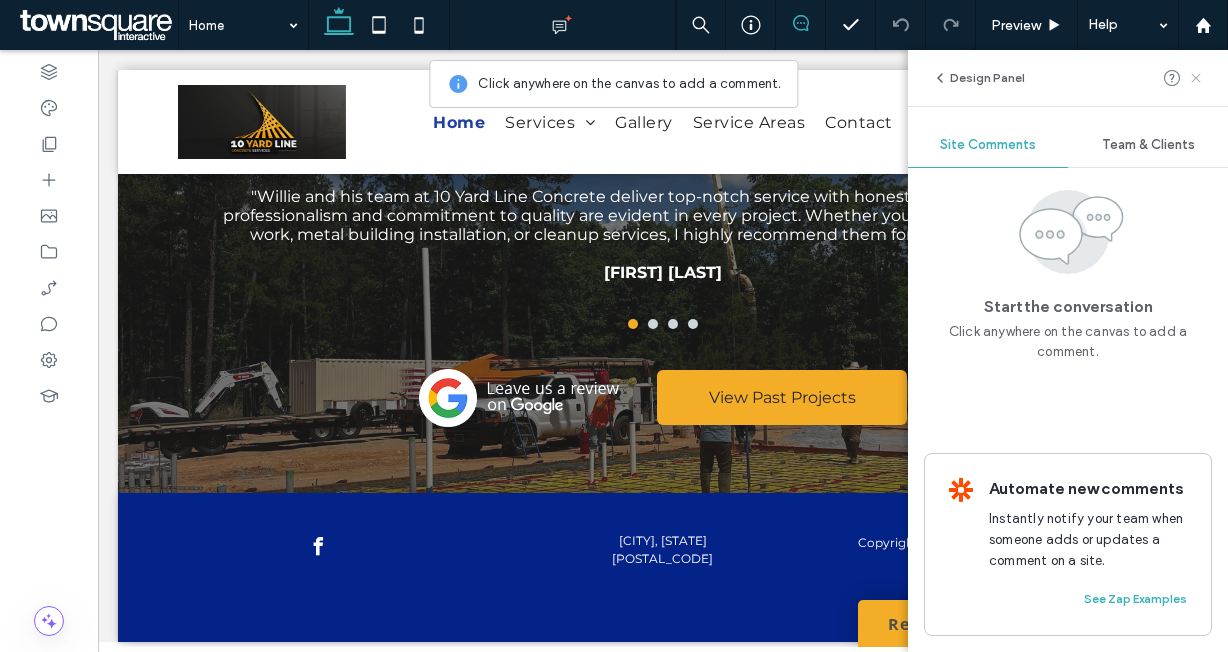 click 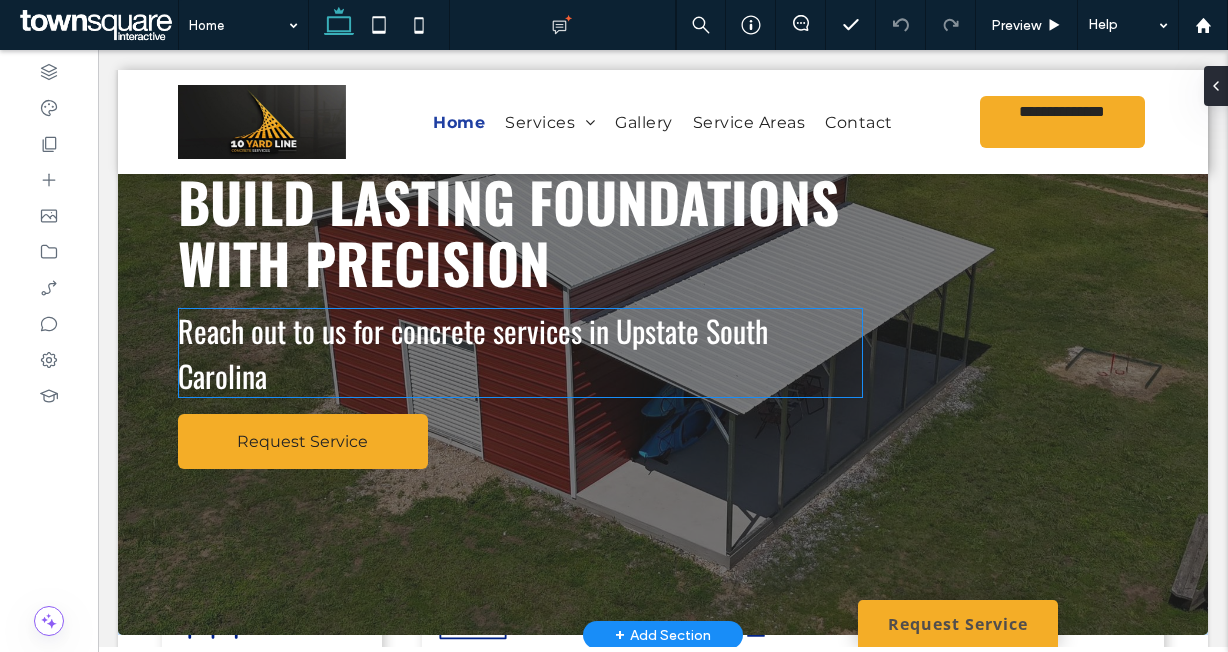 scroll, scrollTop: 120, scrollLeft: 0, axis: vertical 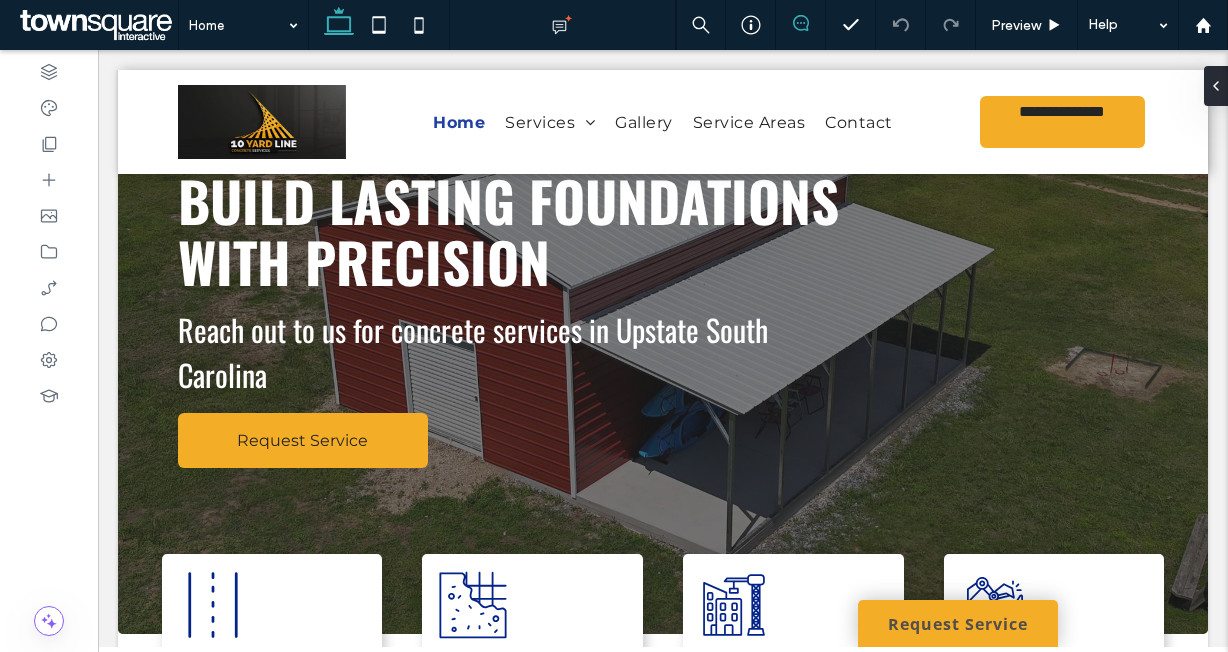 click 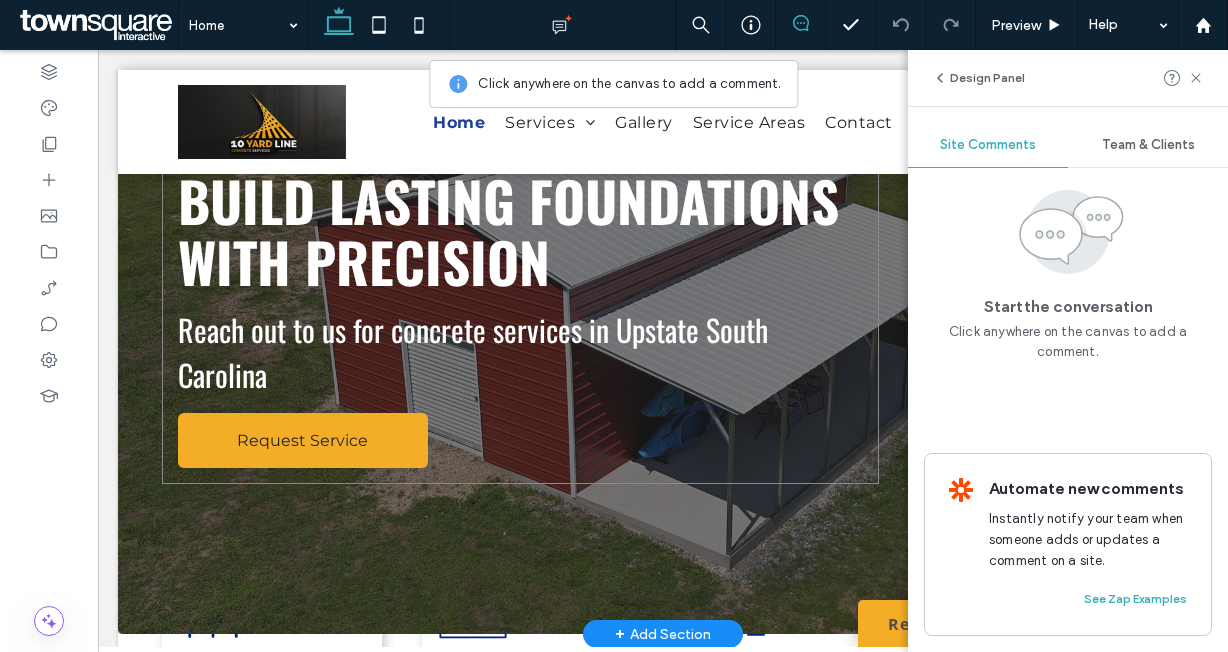 click on "Build Lasting Foundations with Precision
Reach out to us for concrete services in Upstate [STATE]
Request Service" at bounding box center (520, 319) 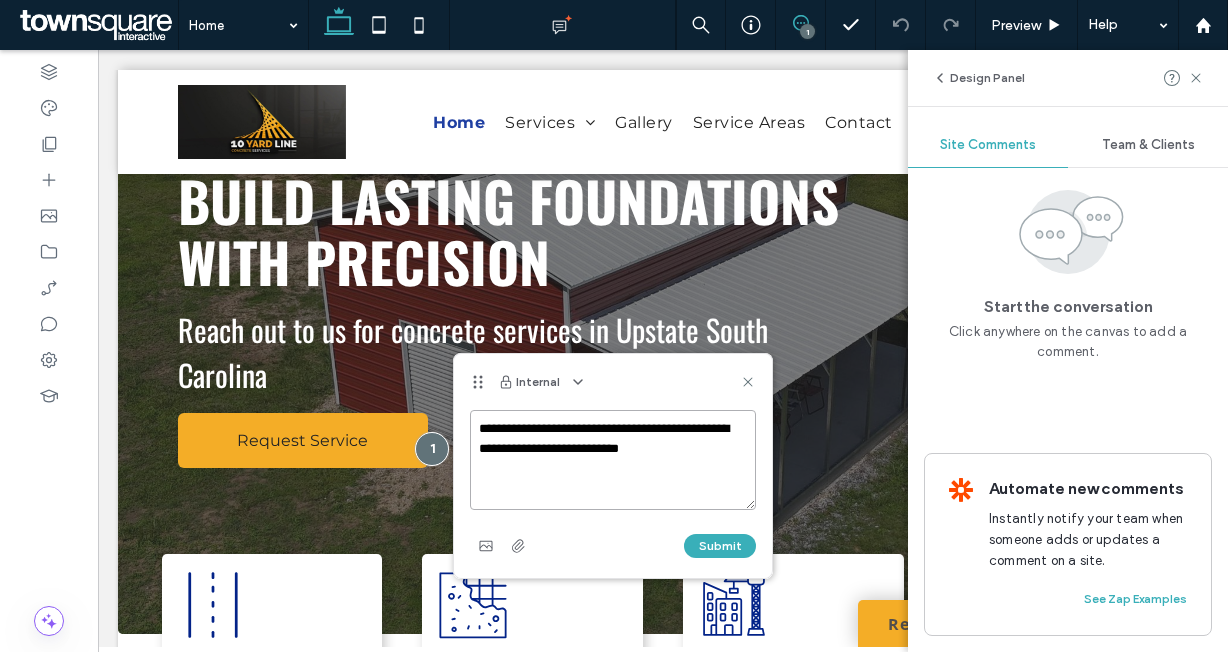 click on "**********" at bounding box center [613, 460] 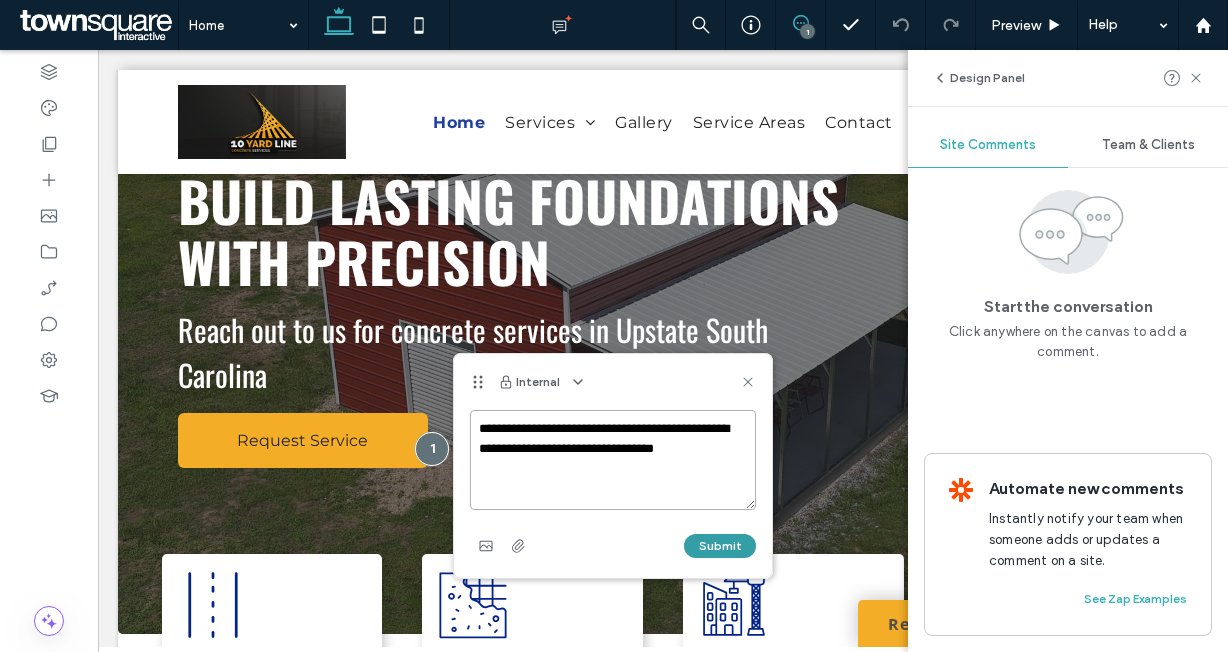 type on "**********" 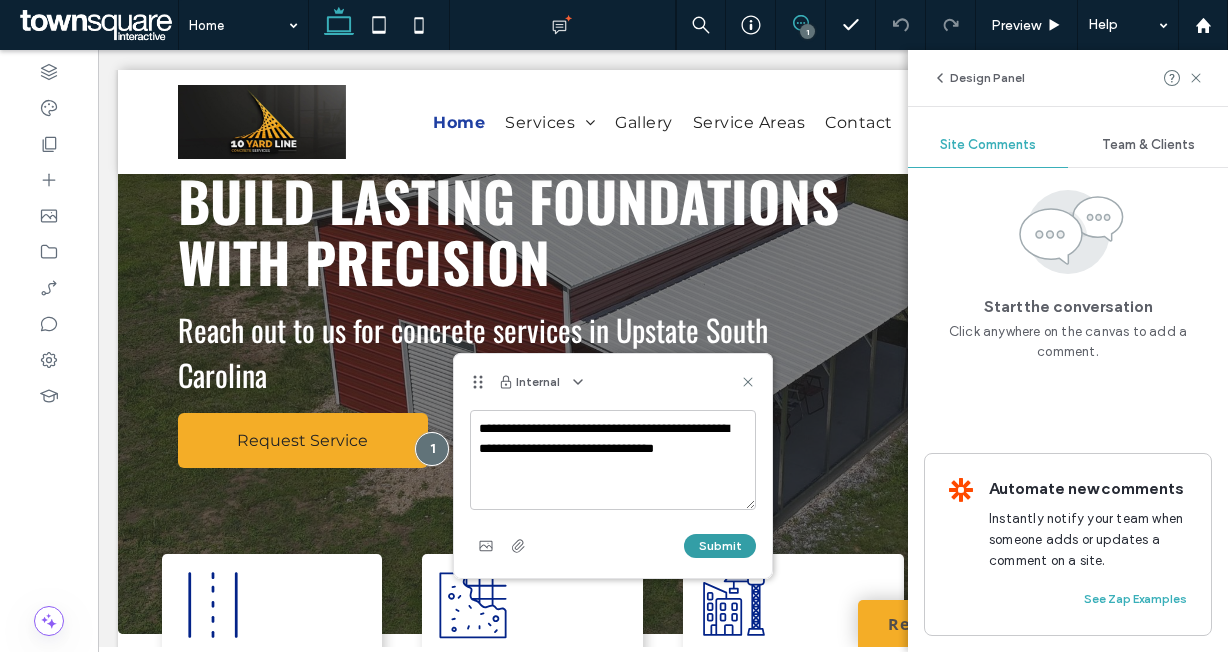 click on "Submit" at bounding box center [720, 546] 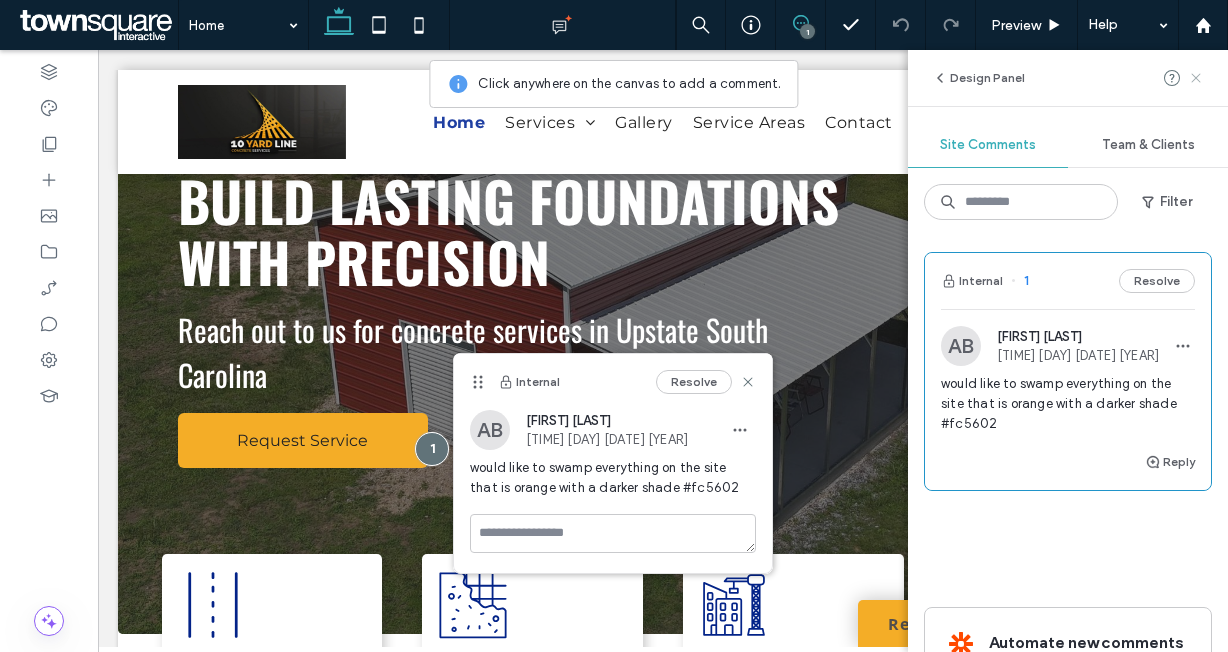click 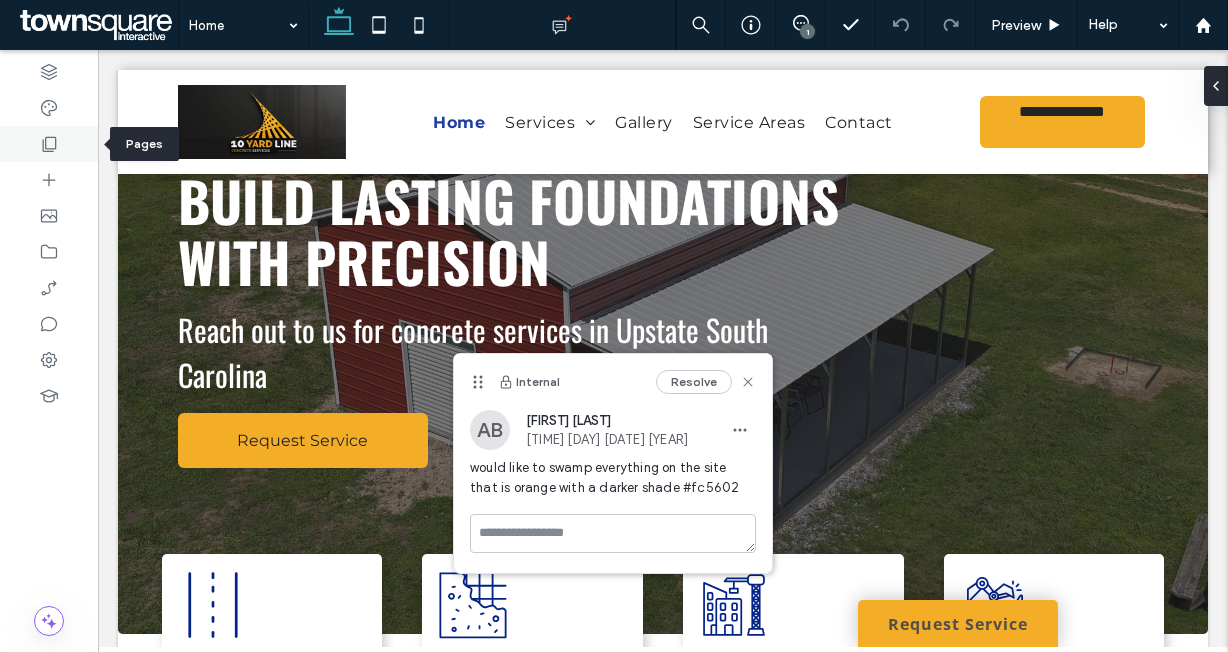 click 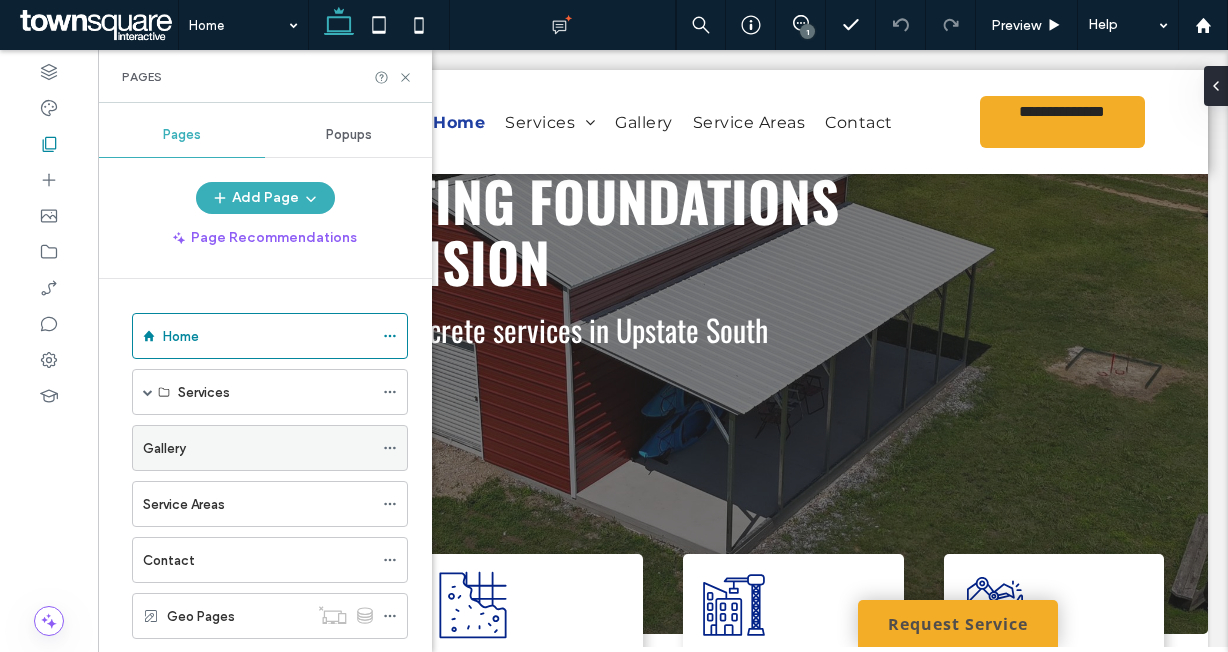 scroll, scrollTop: 47, scrollLeft: 0, axis: vertical 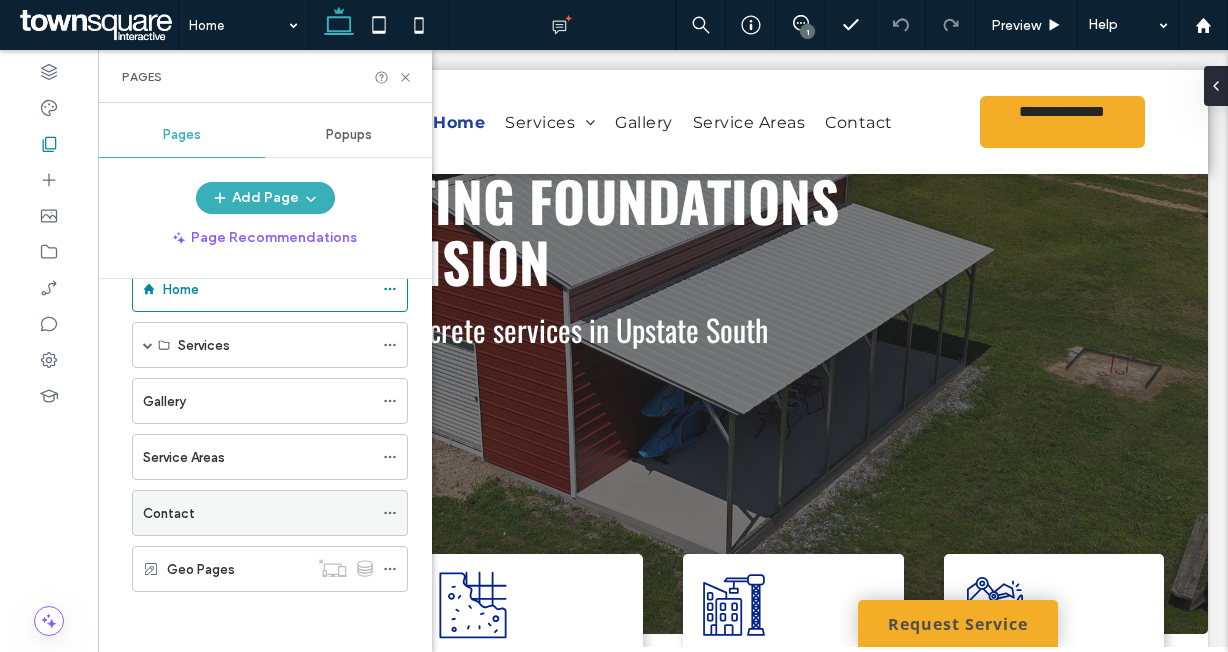 click on "Contact" at bounding box center [169, 513] 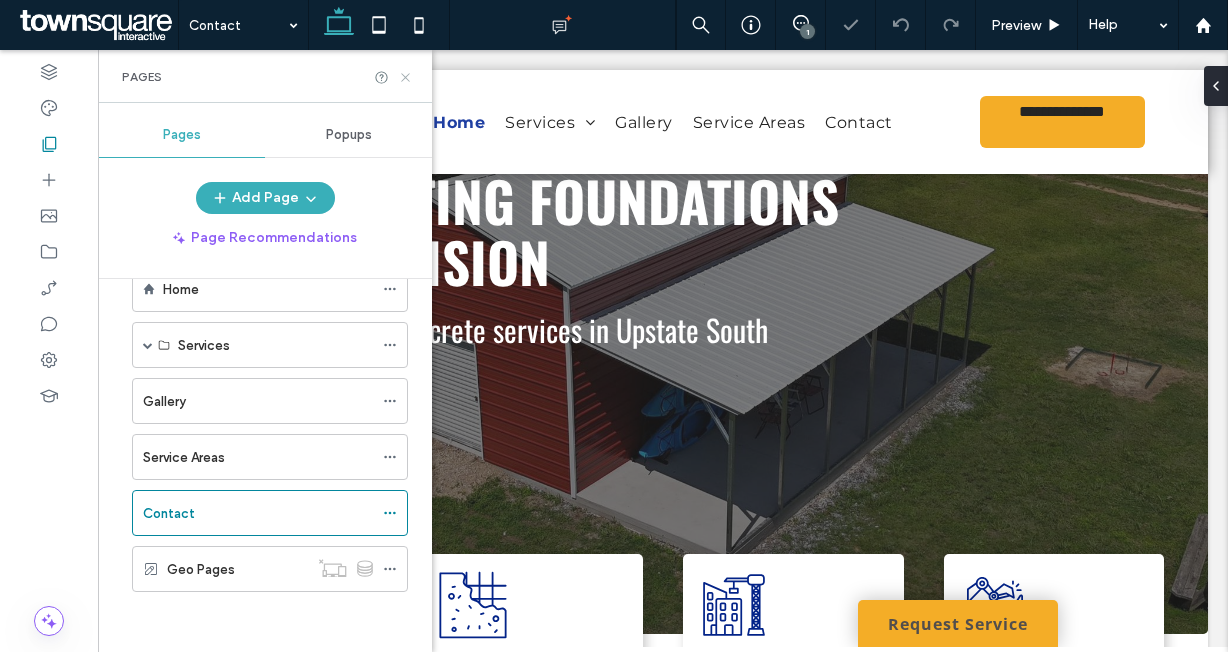 click 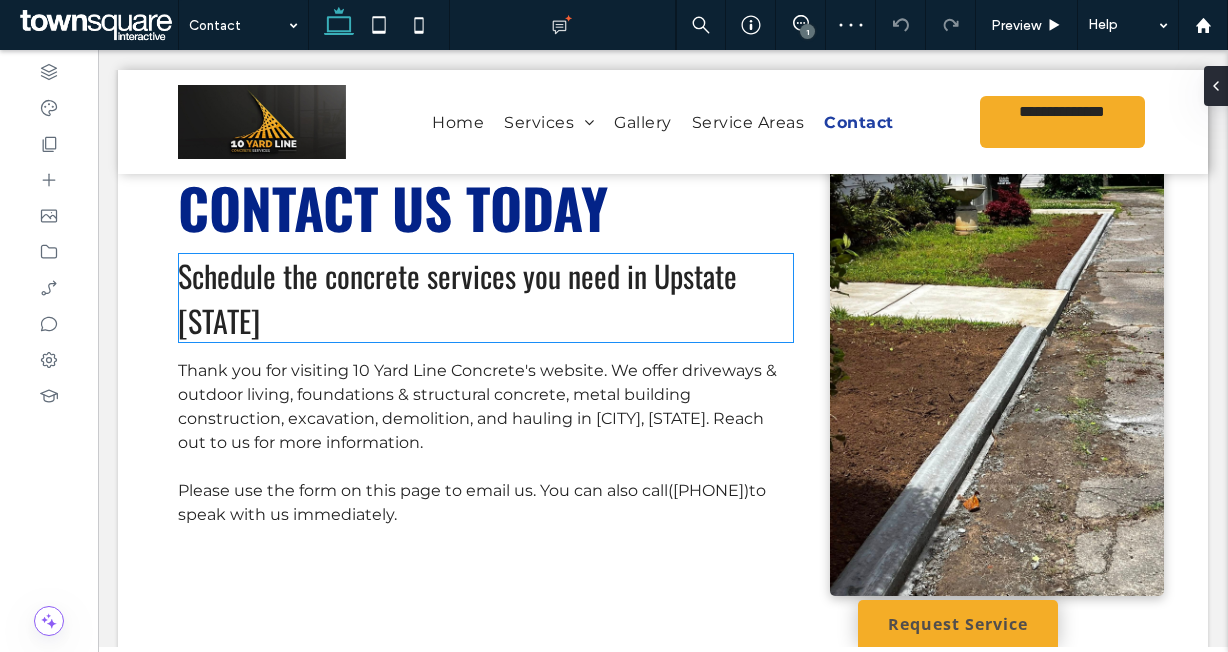scroll, scrollTop: 50, scrollLeft: 0, axis: vertical 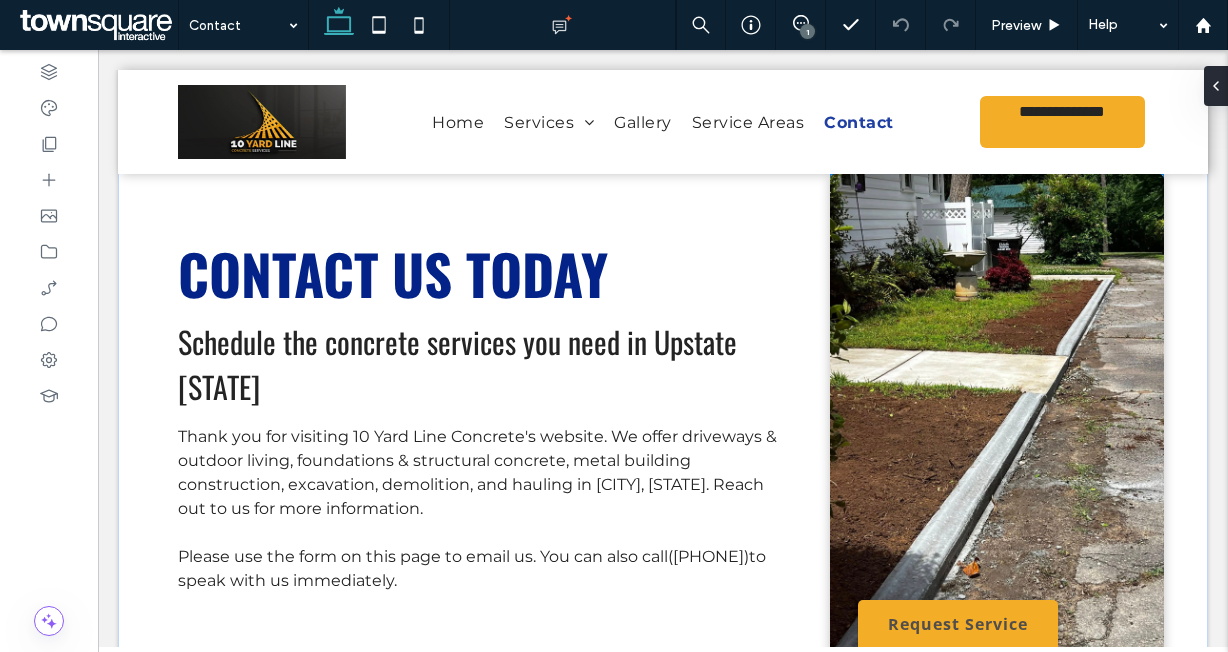 click at bounding box center [997, 418] 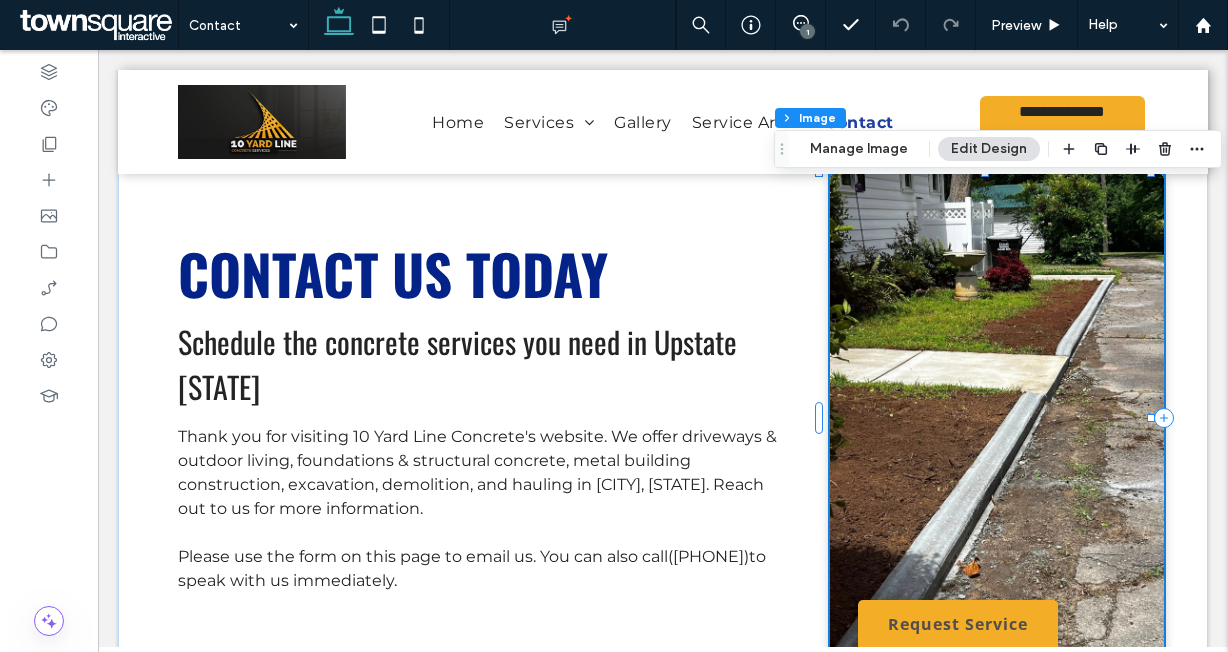 type on "*" 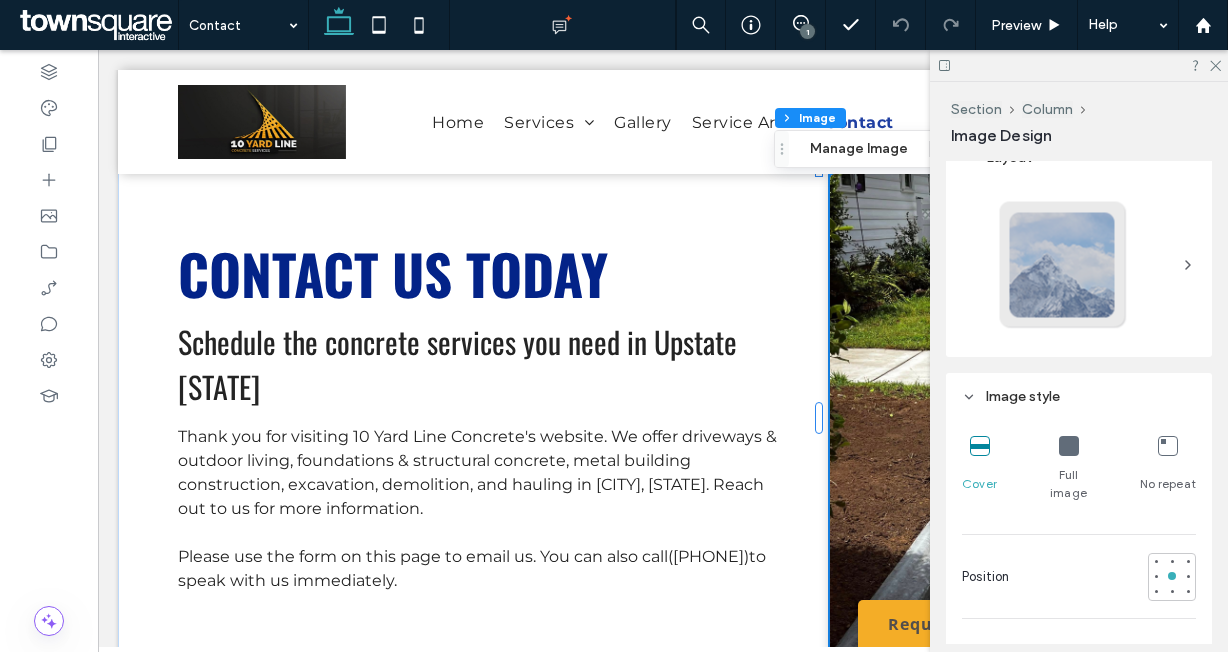 scroll, scrollTop: 0, scrollLeft: 0, axis: both 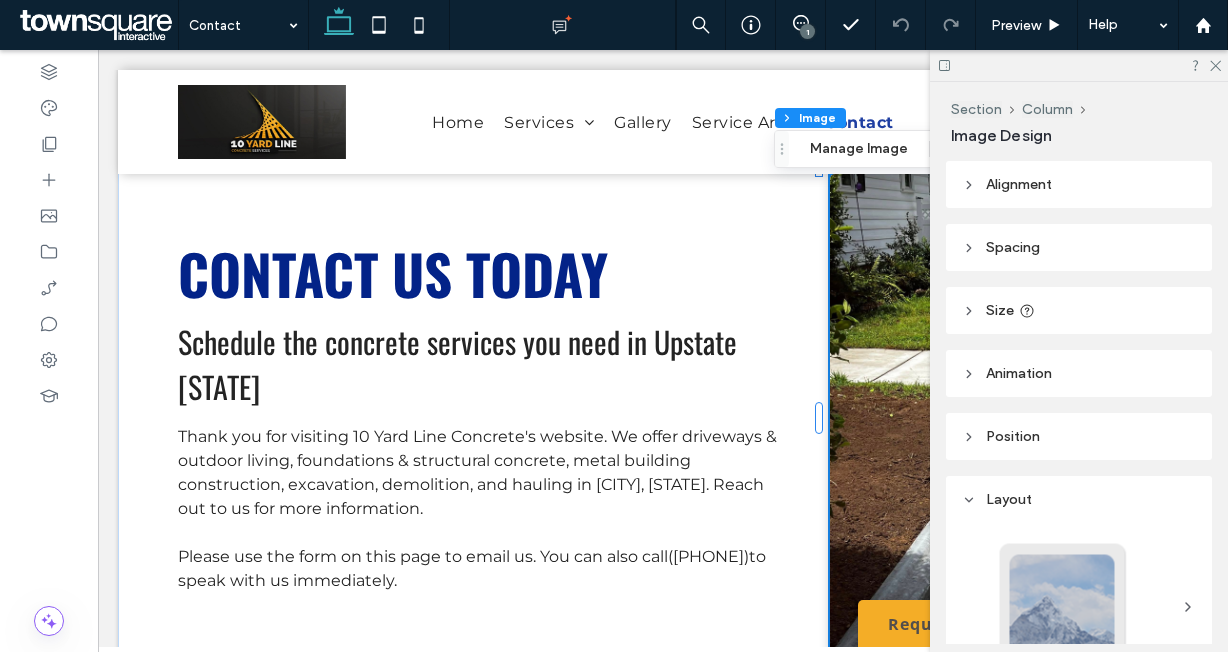 click at bounding box center (997, 418) 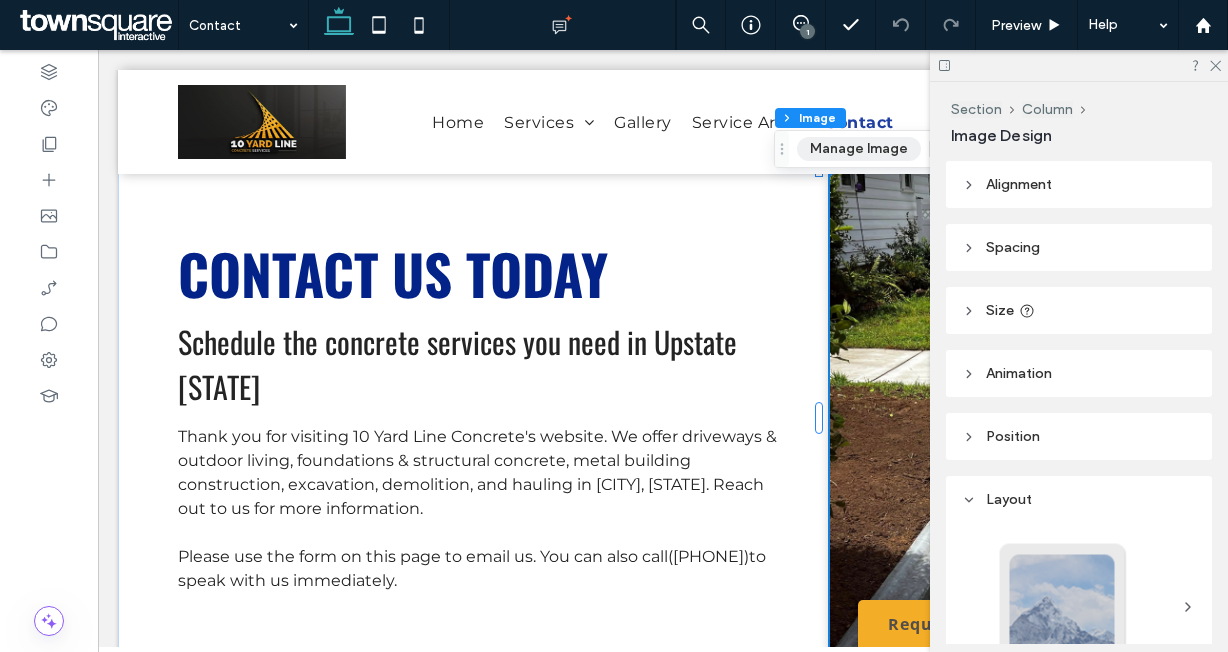 click on "Manage Image" at bounding box center (859, 149) 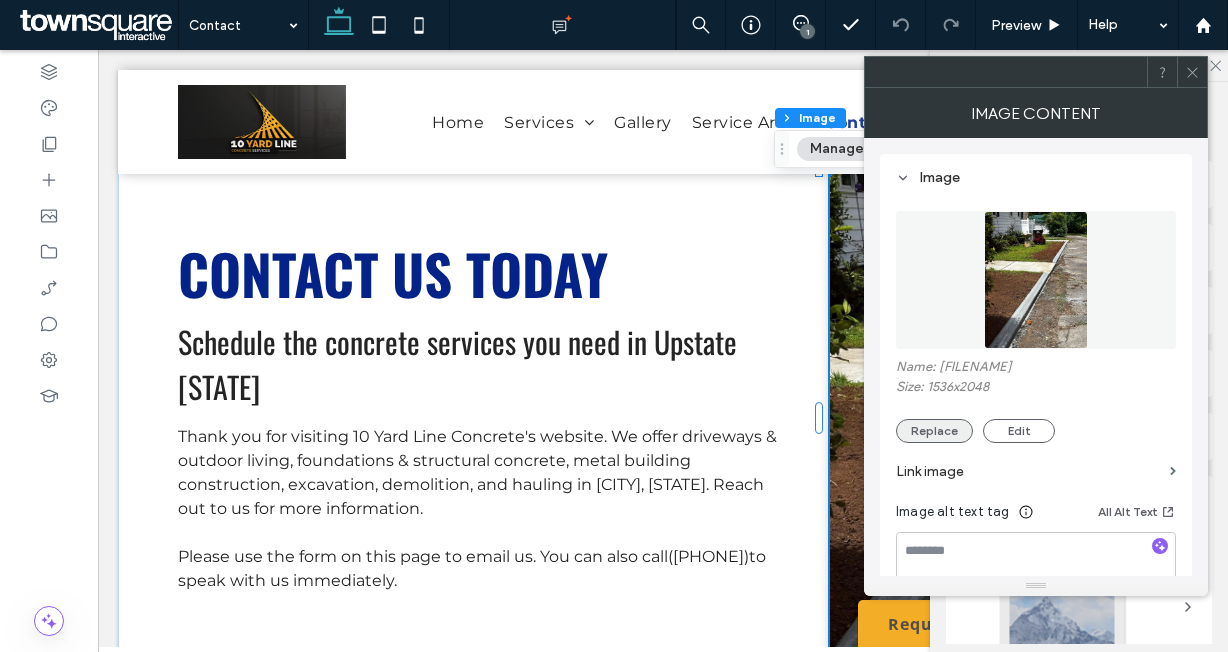 click on "Replace" at bounding box center [934, 431] 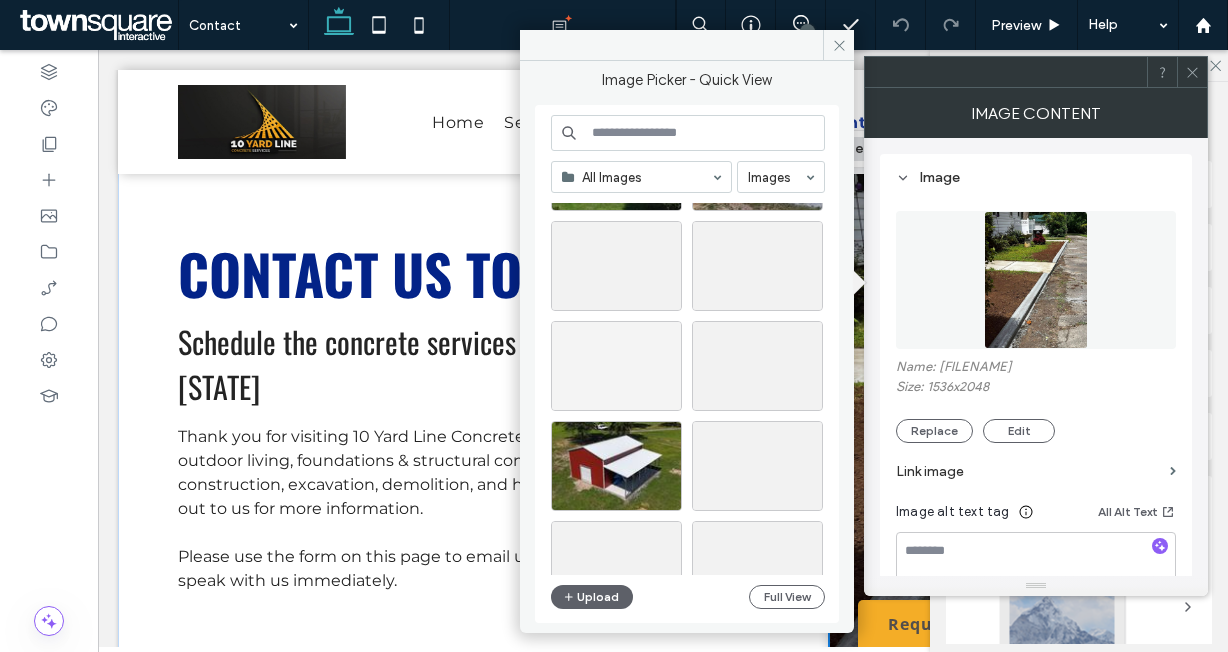 scroll, scrollTop: 315, scrollLeft: 0, axis: vertical 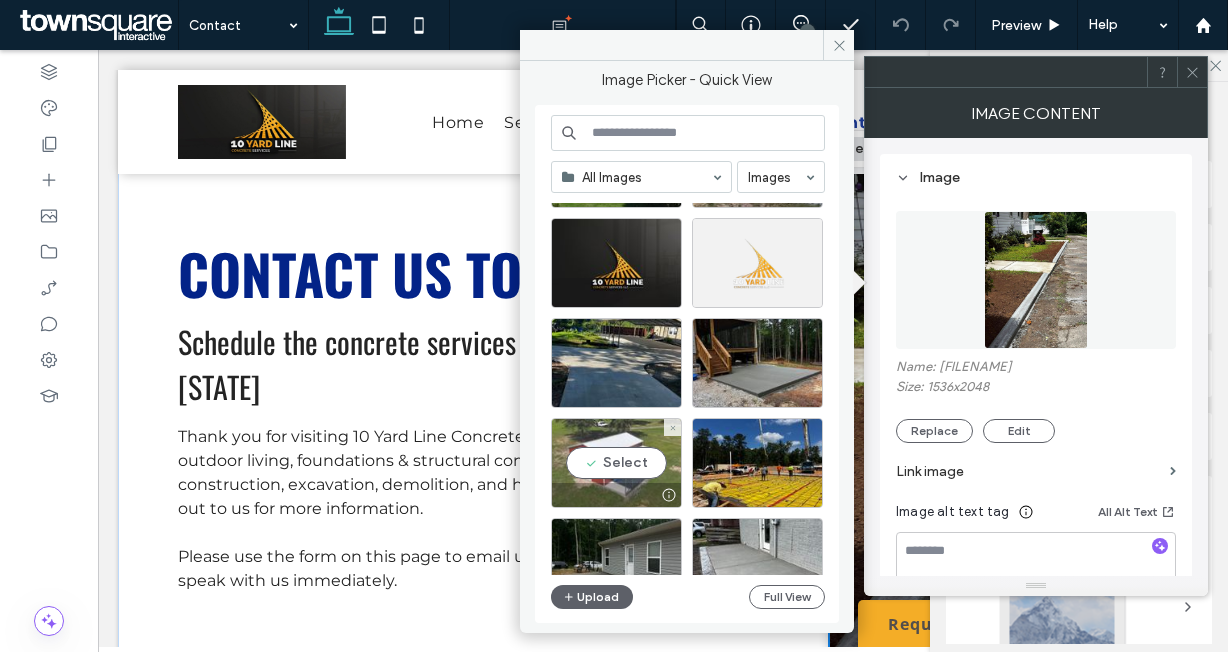 click on "Select" at bounding box center [616, 463] 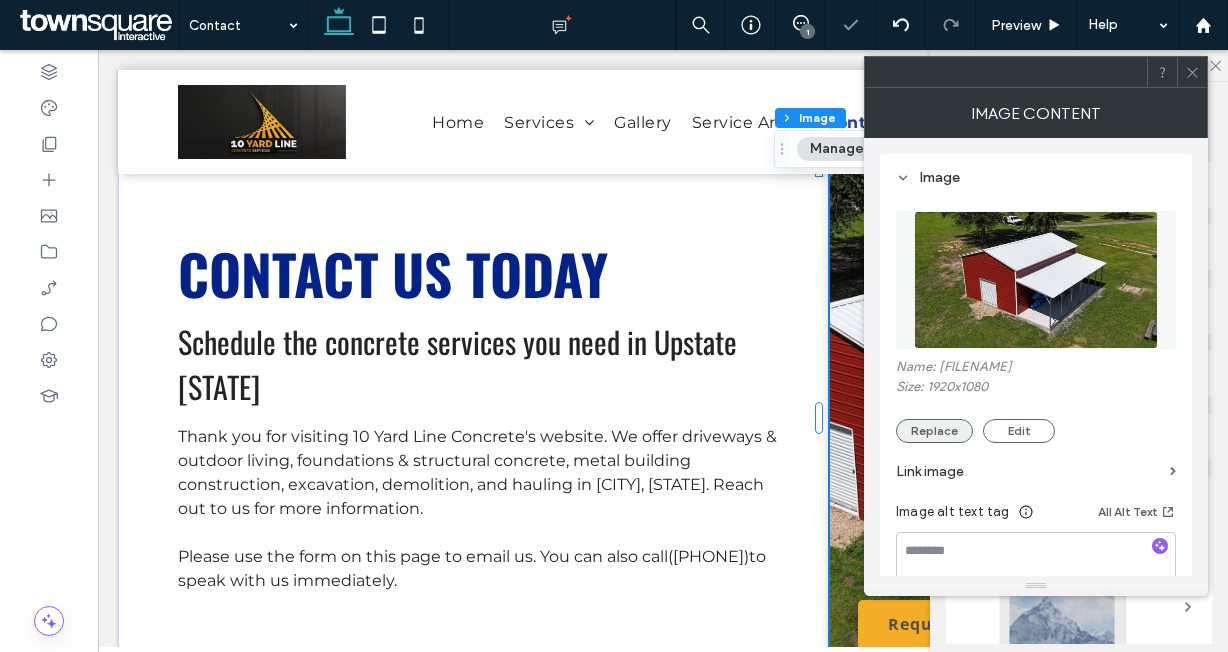 click on "Replace" at bounding box center (934, 431) 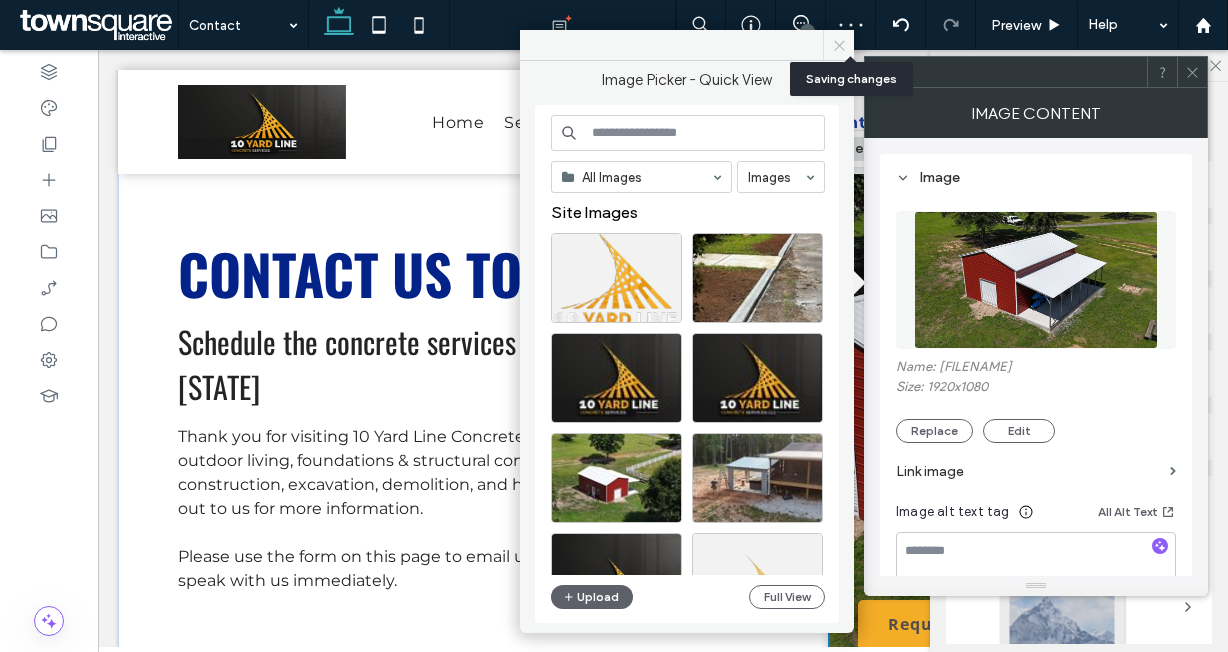 click 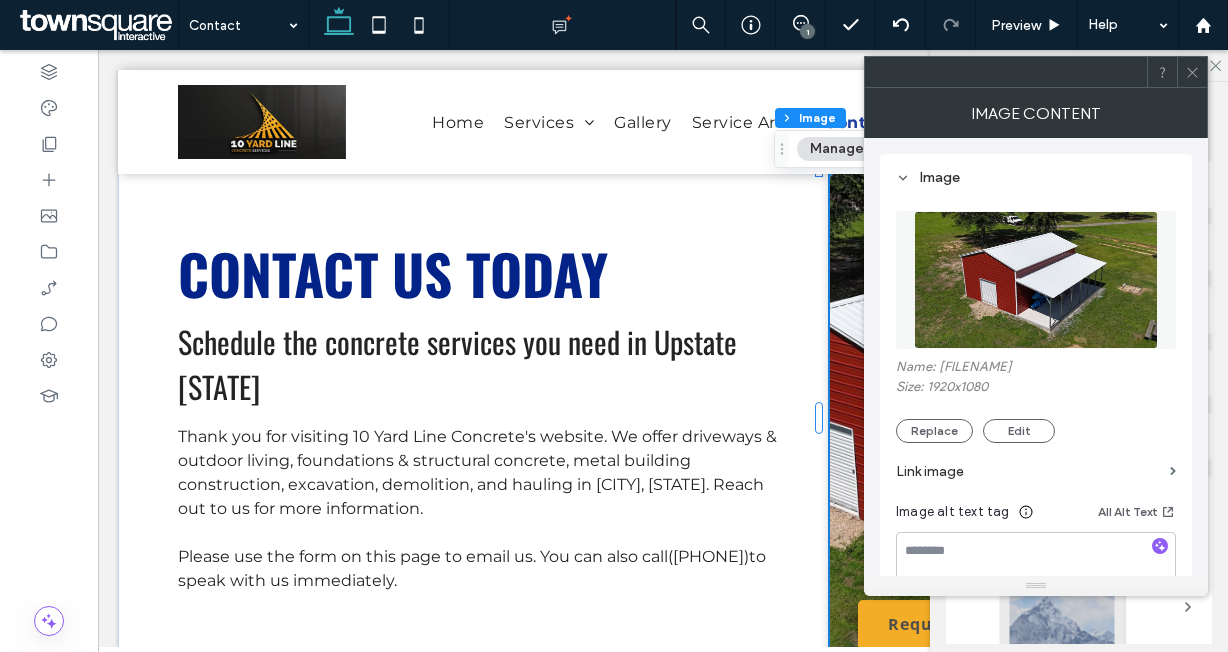 click 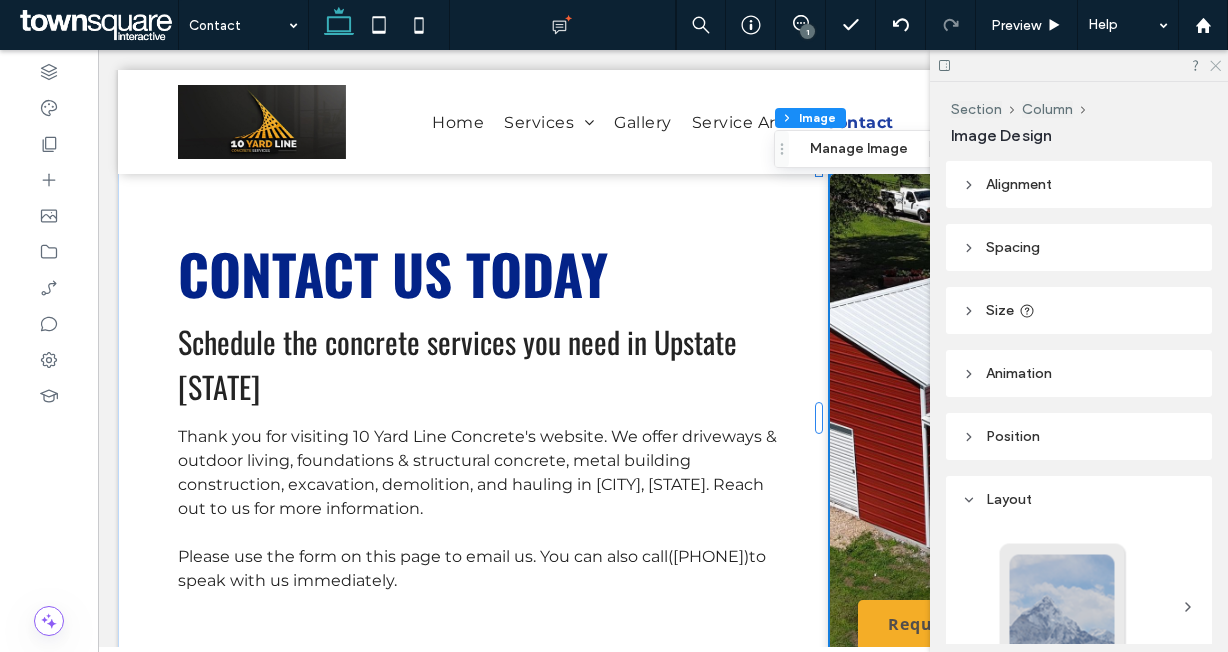 click 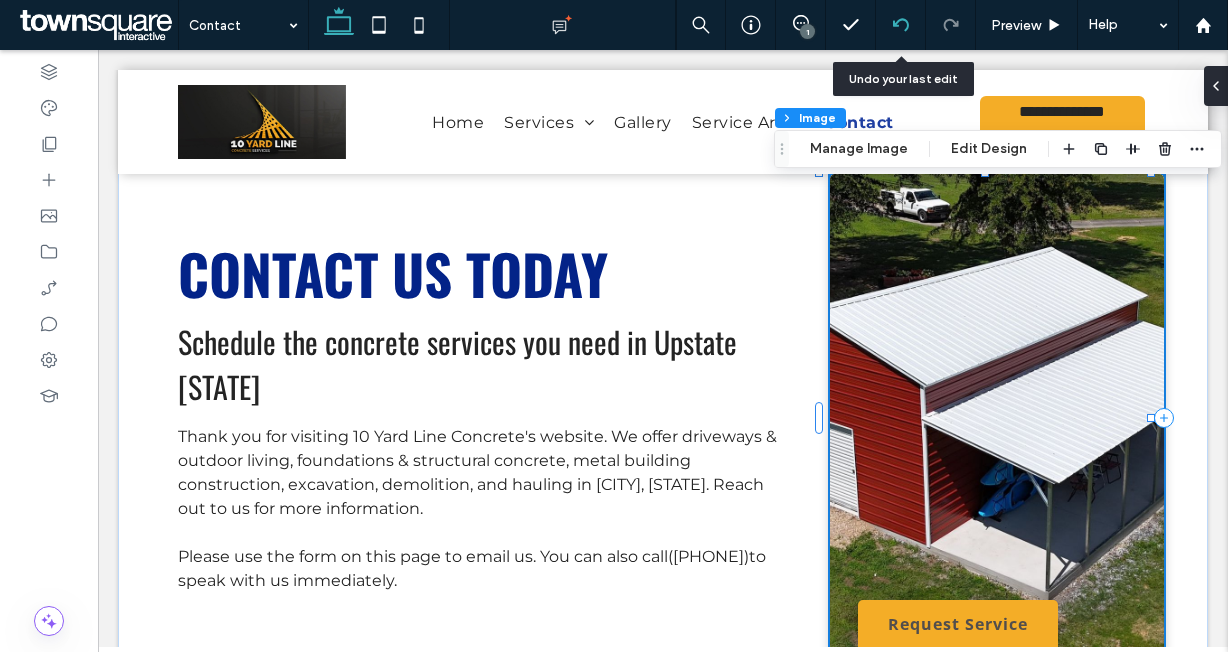 click 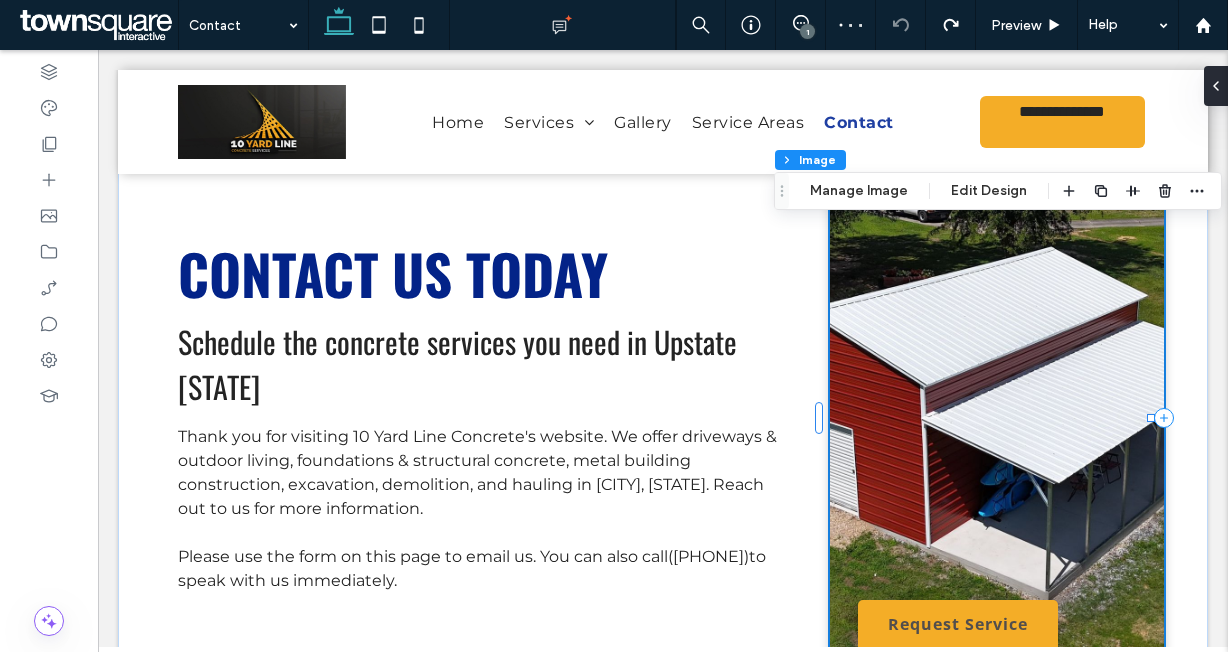 type on "*" 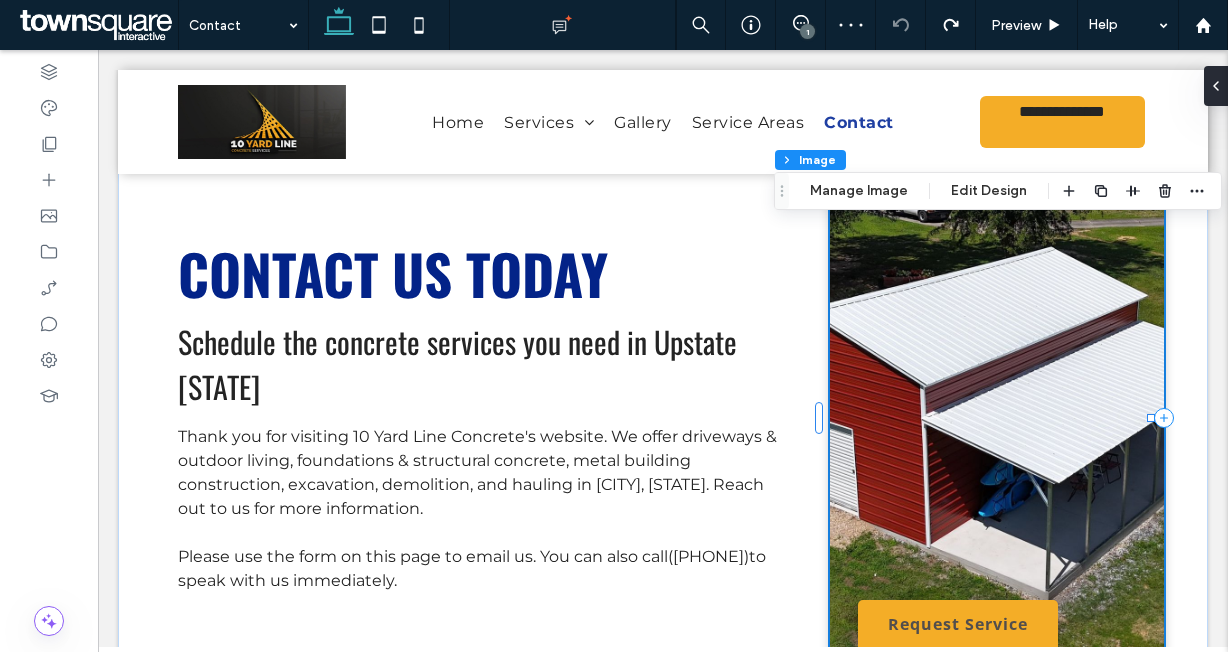 type on "*" 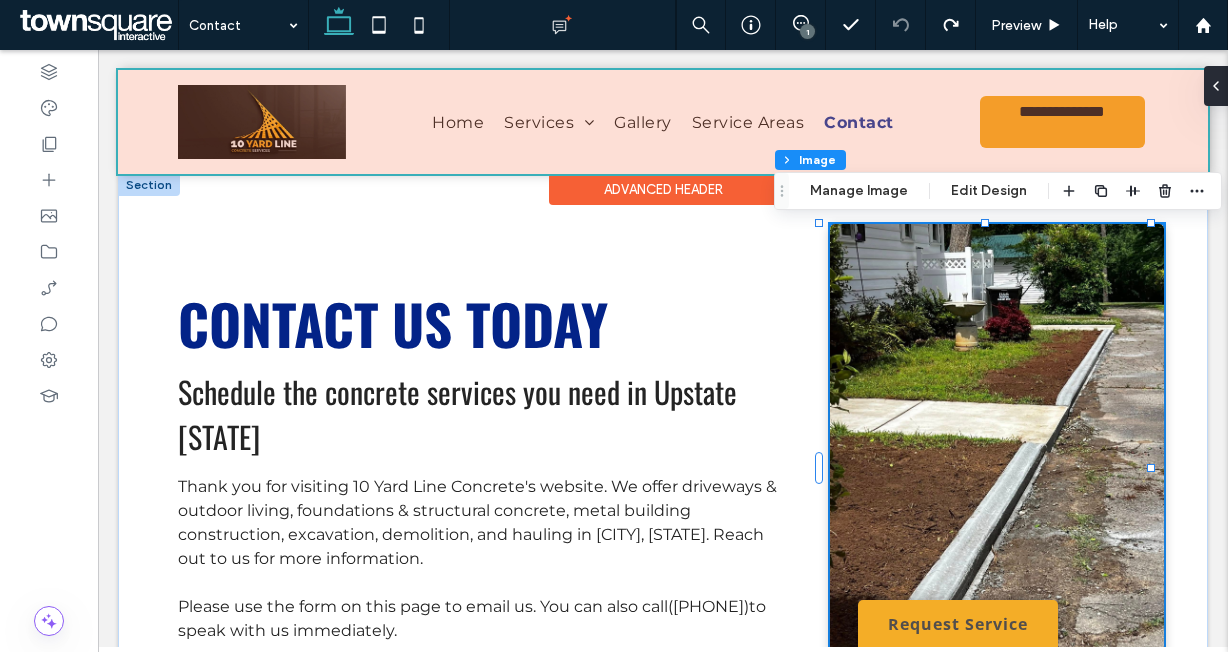 scroll, scrollTop: 0, scrollLeft: 0, axis: both 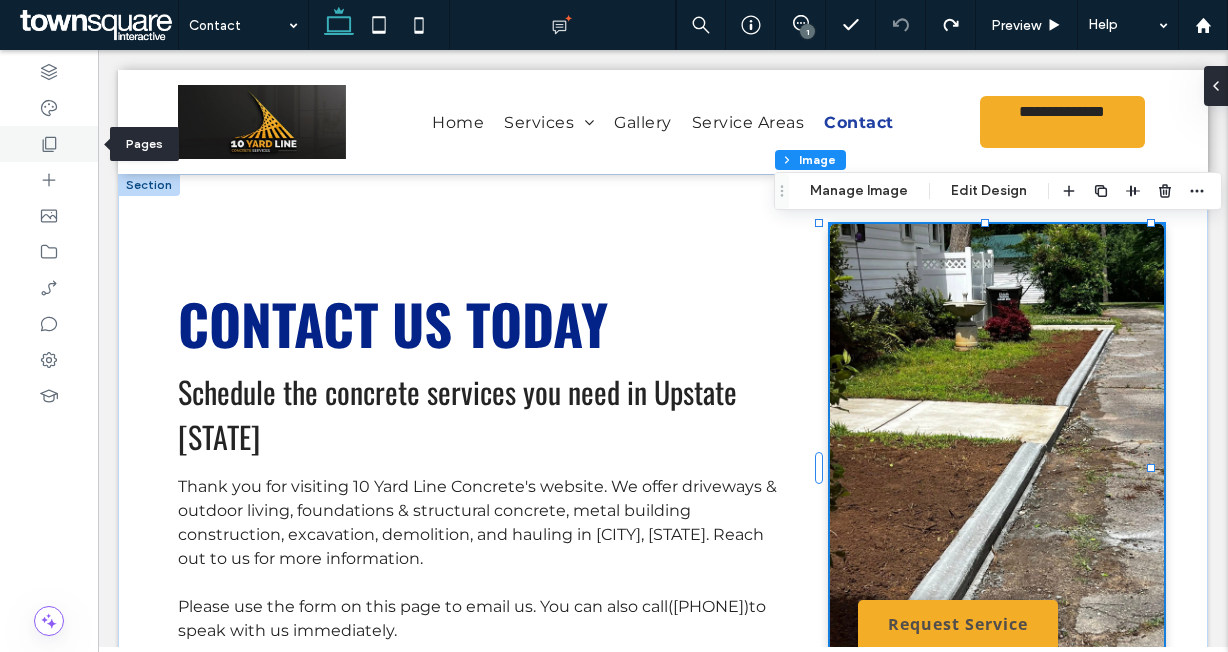 click 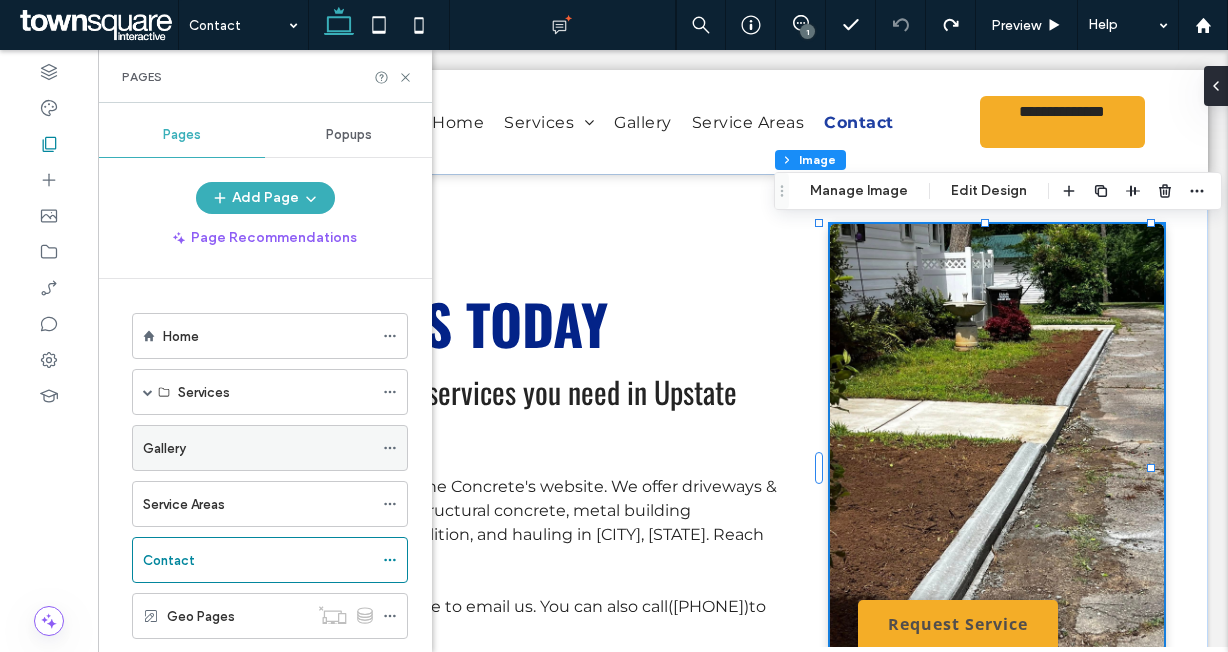 scroll, scrollTop: 47, scrollLeft: 0, axis: vertical 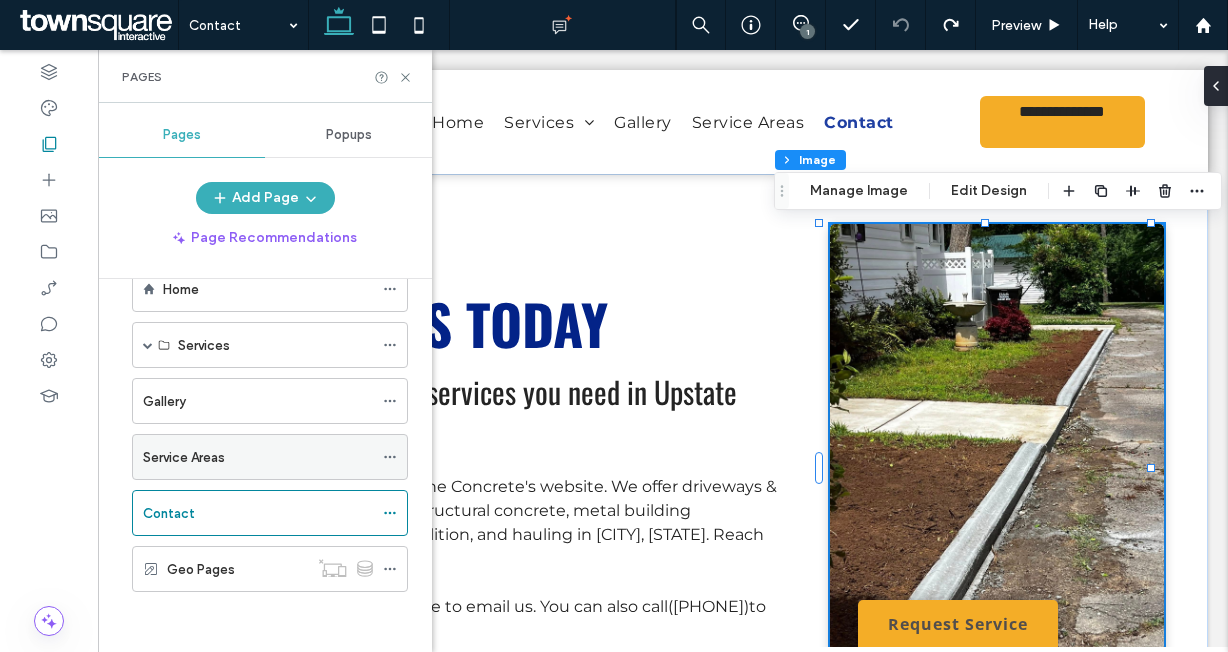 click on "Service Areas" at bounding box center [258, 457] 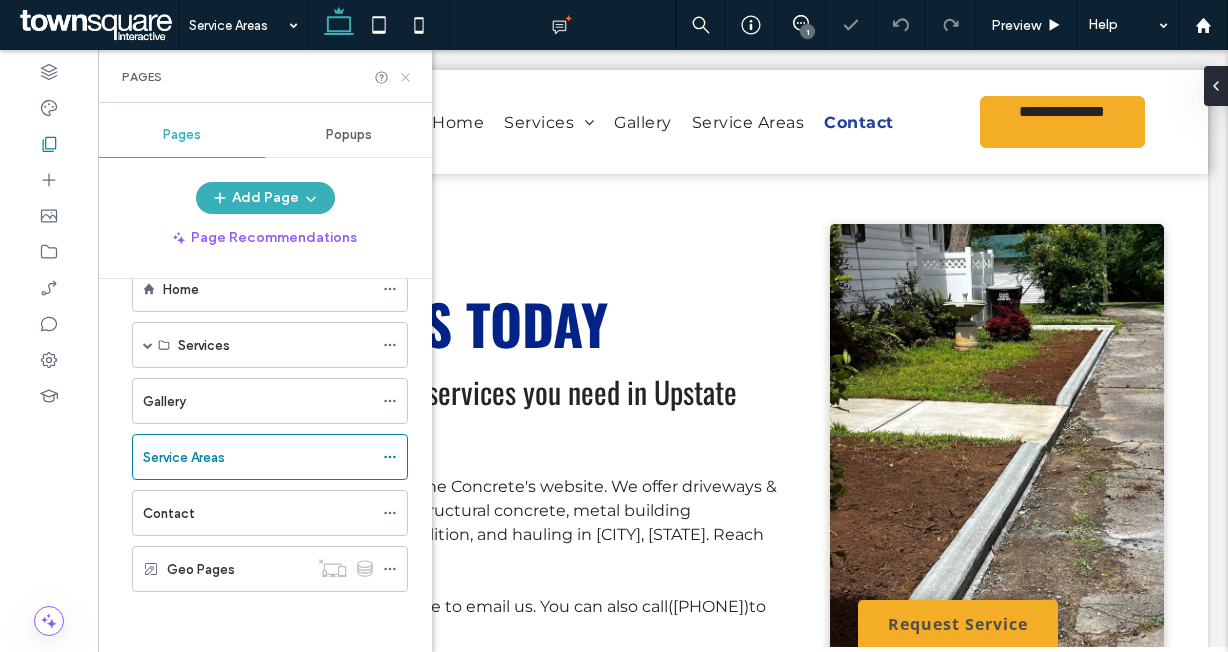 click 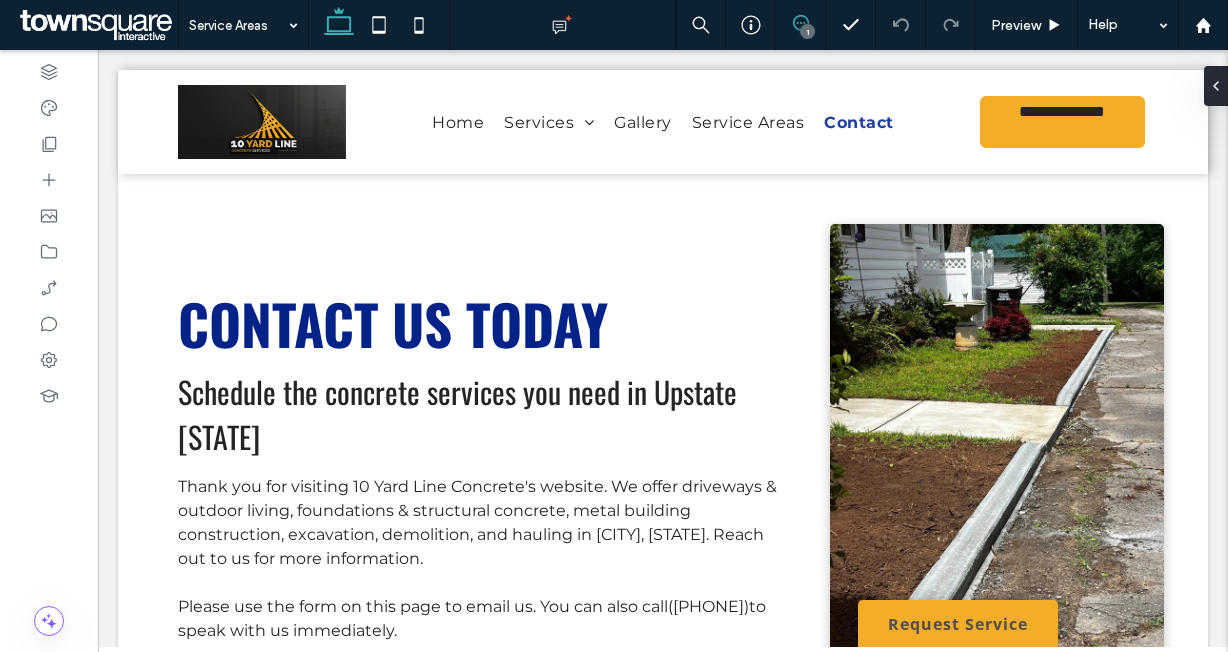 click 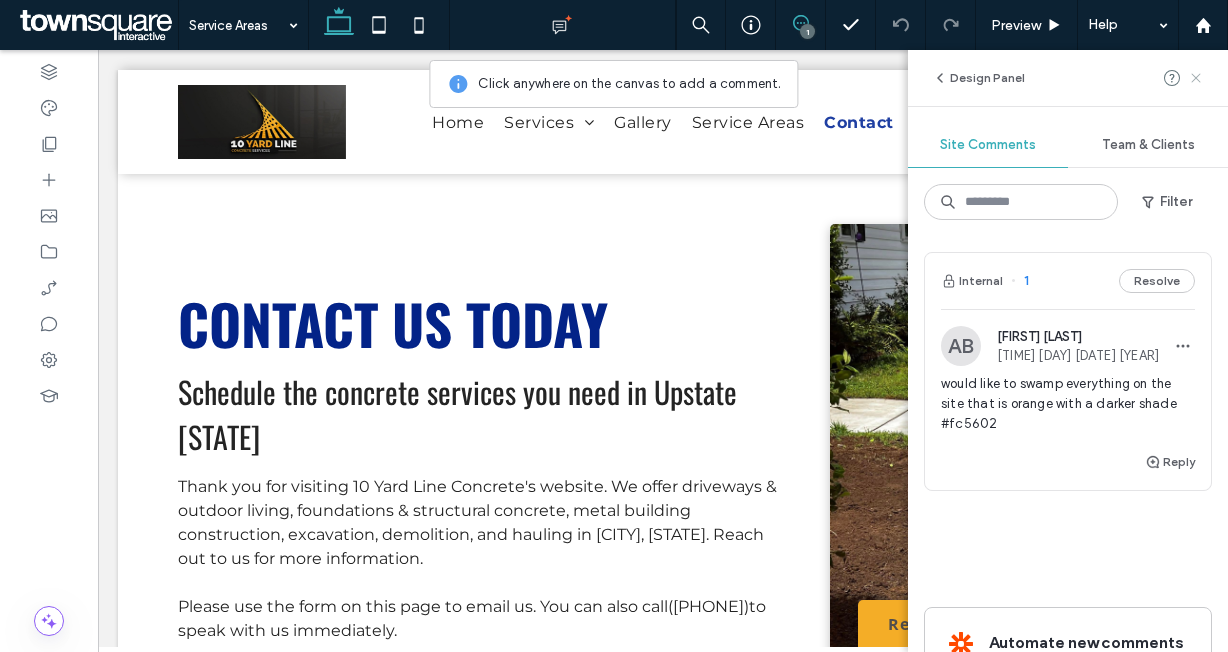 click 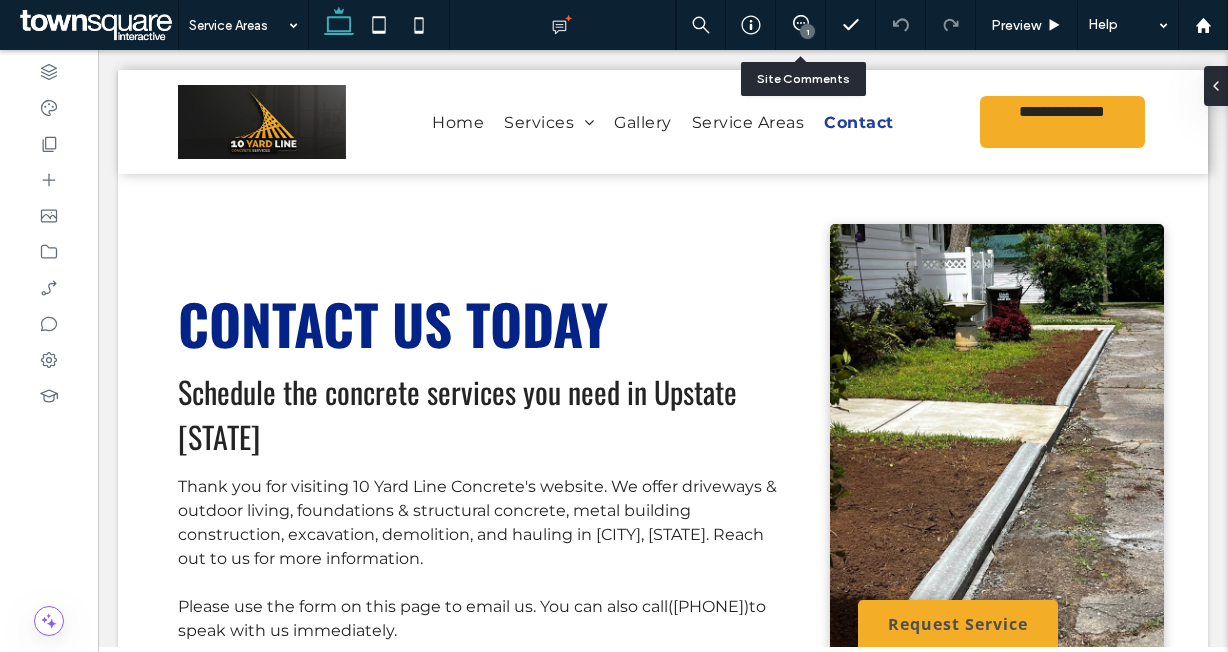 click on "1" at bounding box center [801, 25] 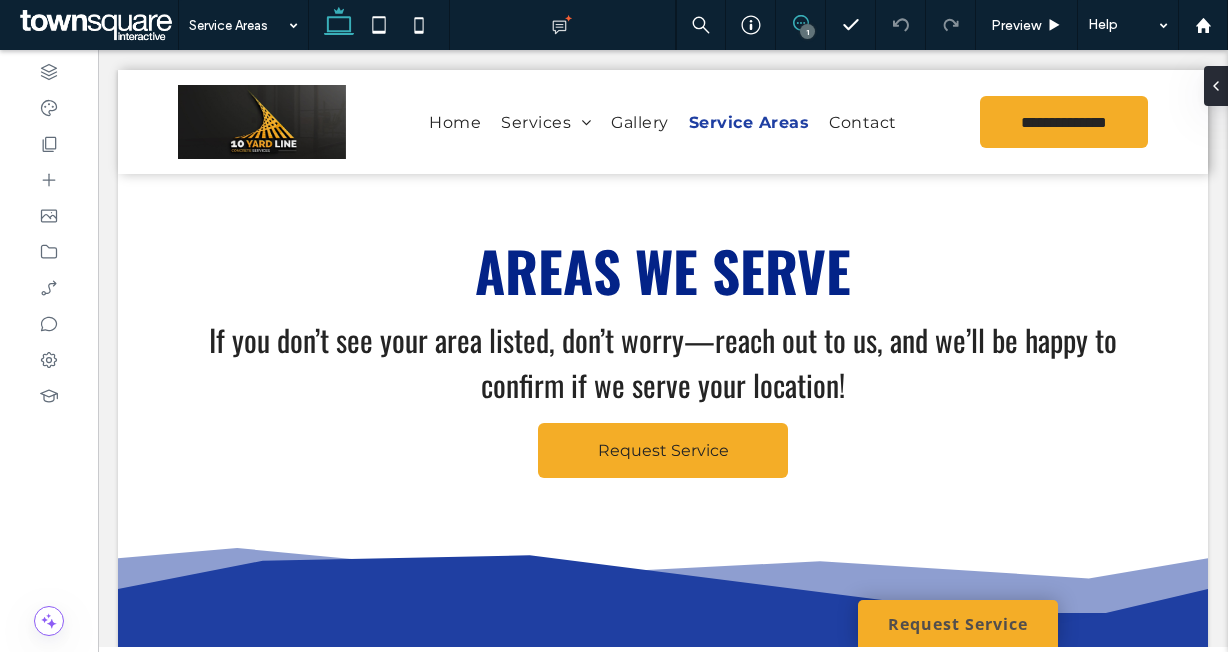 scroll, scrollTop: 557, scrollLeft: 0, axis: vertical 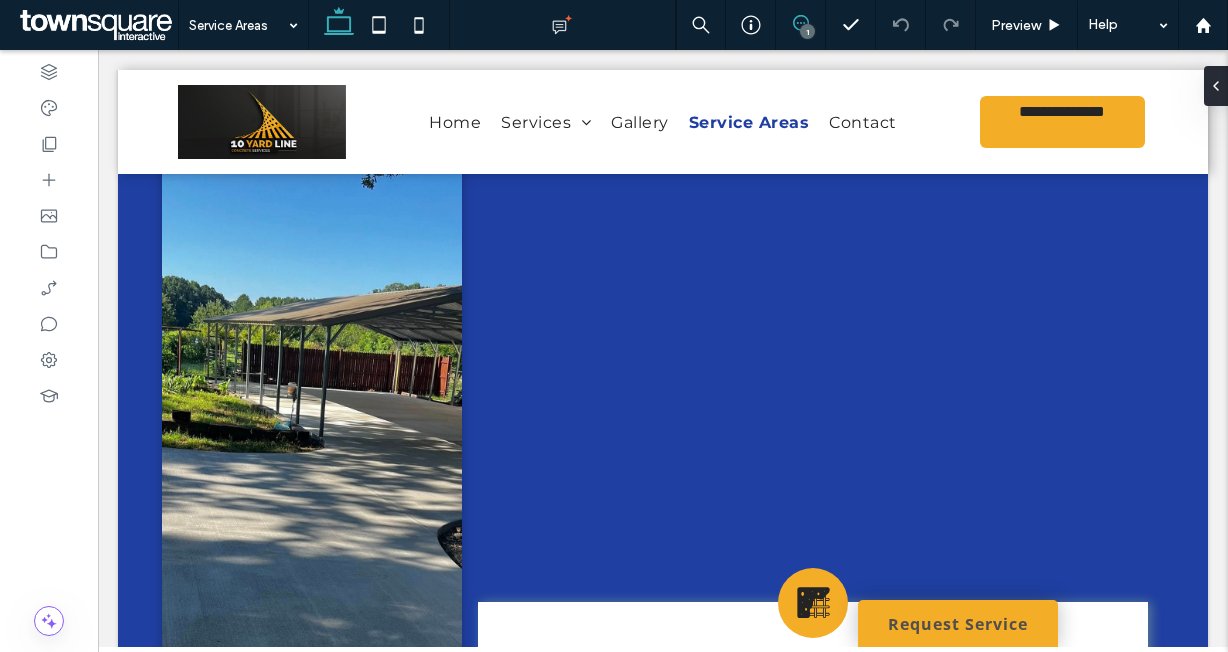 click 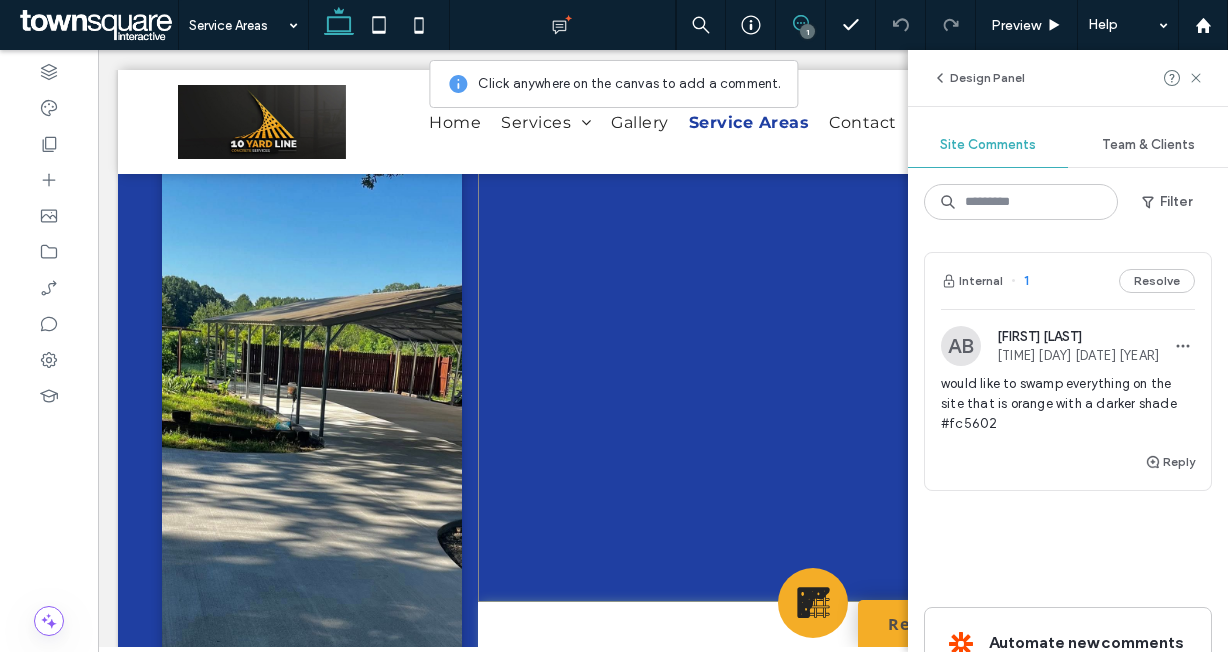 click at bounding box center (813, 362) 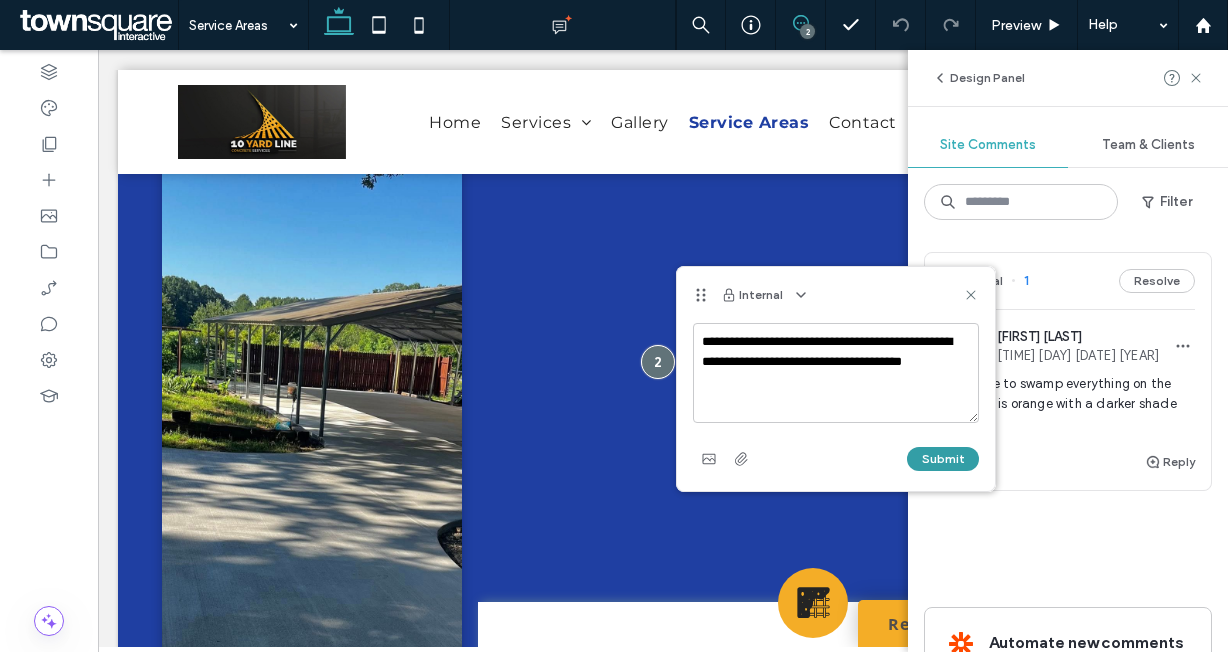 type on "**********" 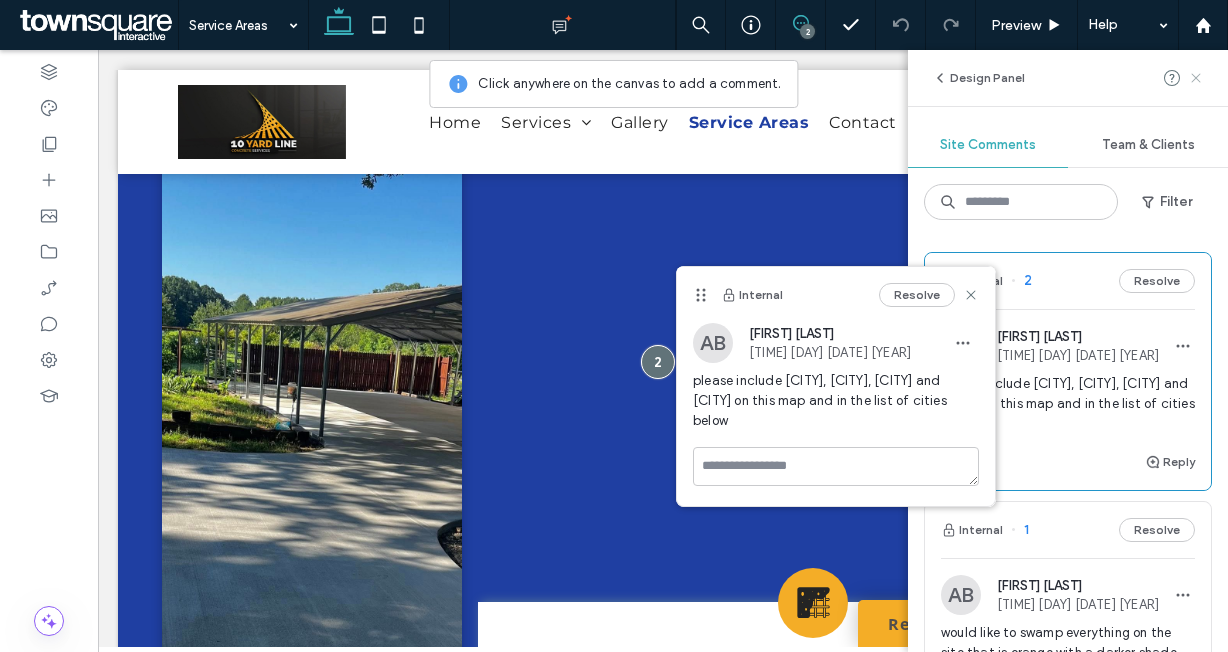 click 